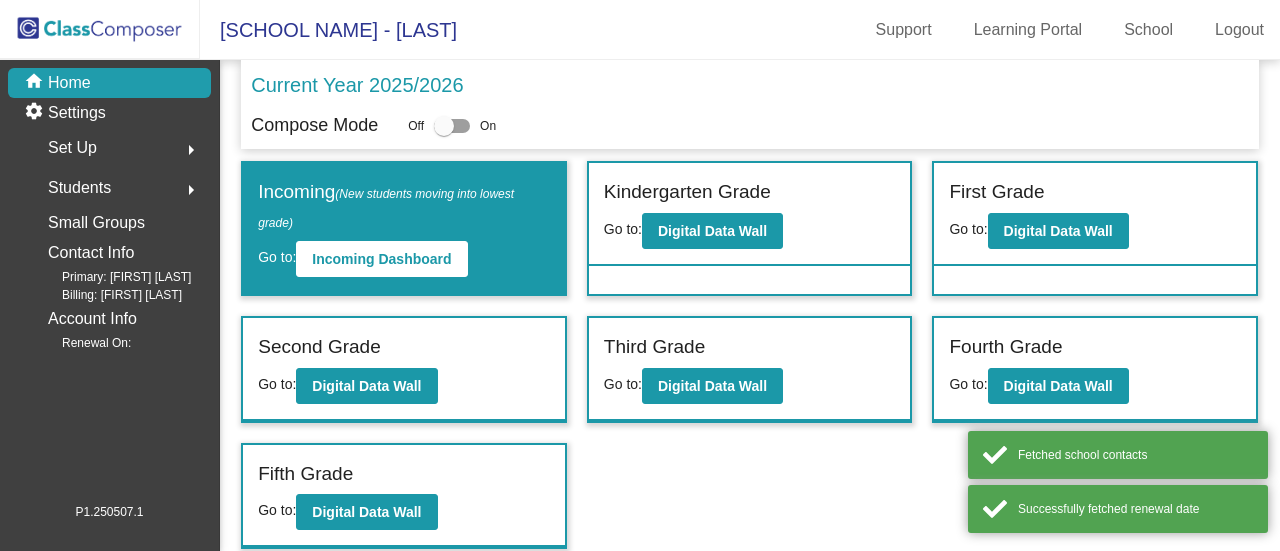 scroll, scrollTop: 0, scrollLeft: 0, axis: both 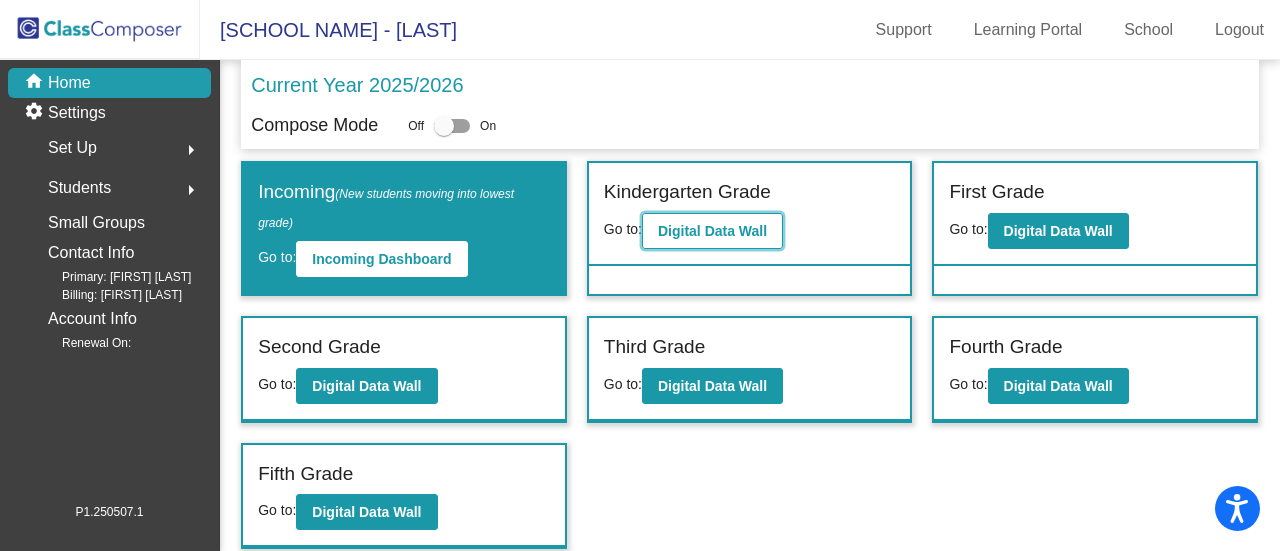 click on "Digital Data Wall" 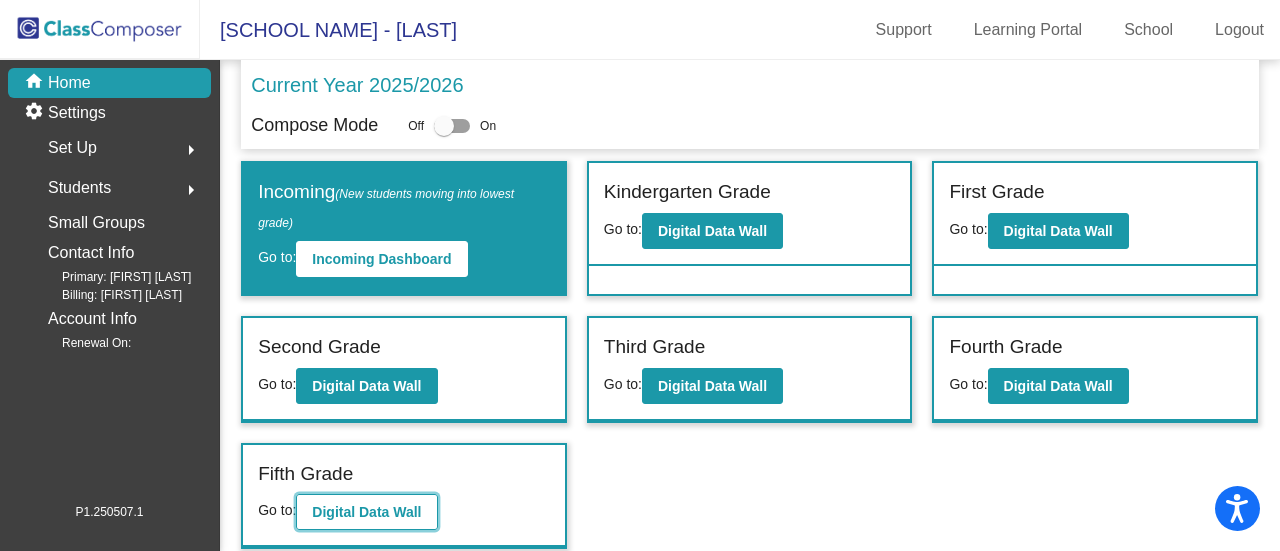 click on "Digital Data Wall" 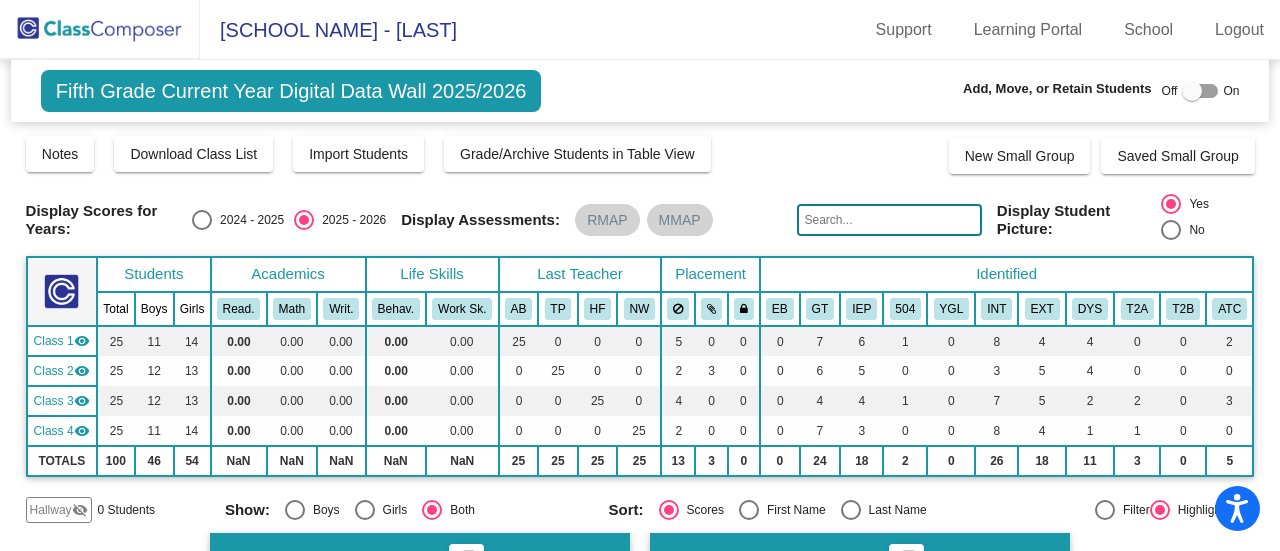 click 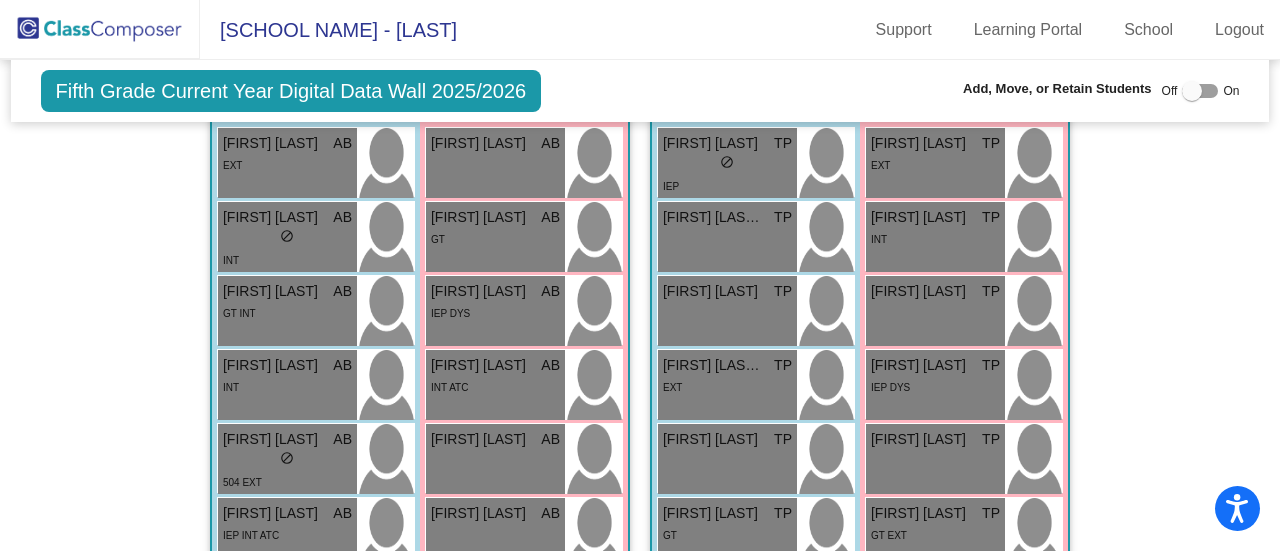 scroll, scrollTop: 0, scrollLeft: 0, axis: both 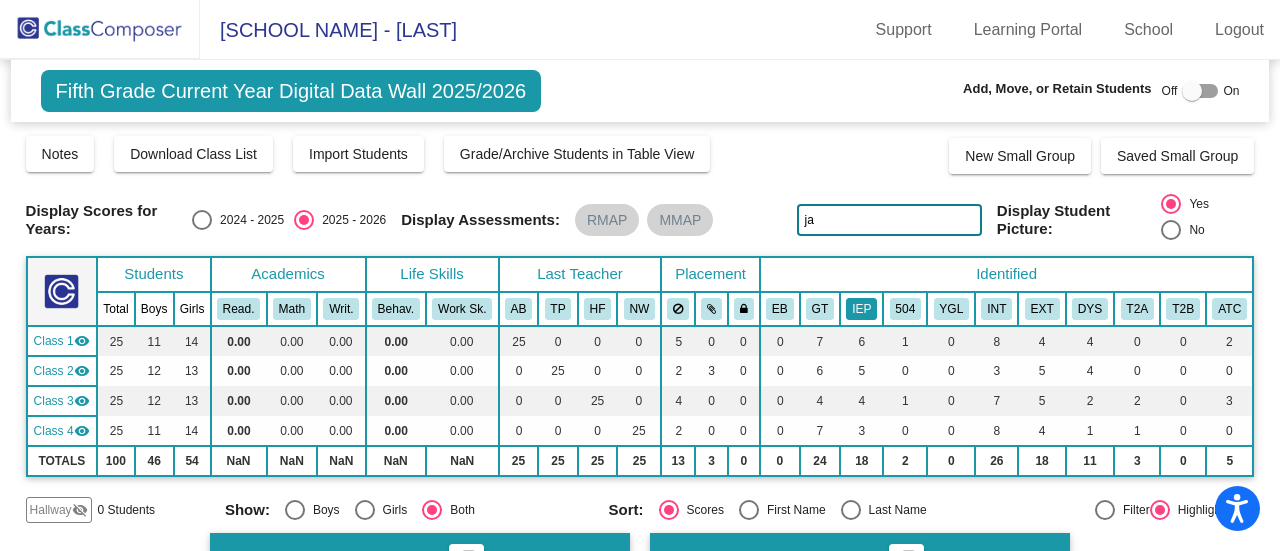type on "j" 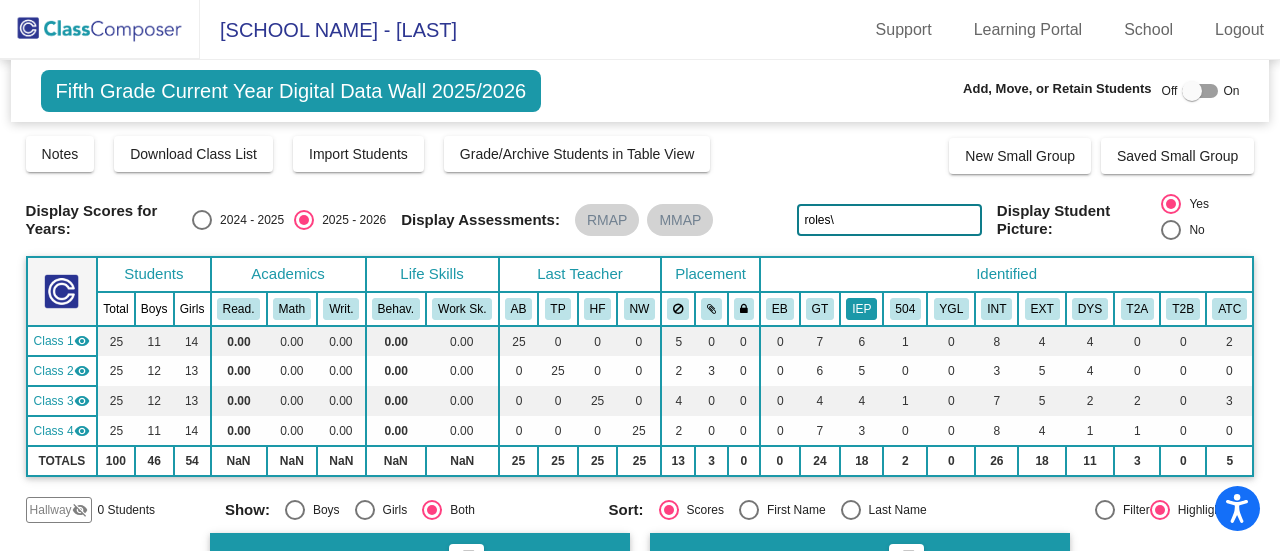 type on "roles" 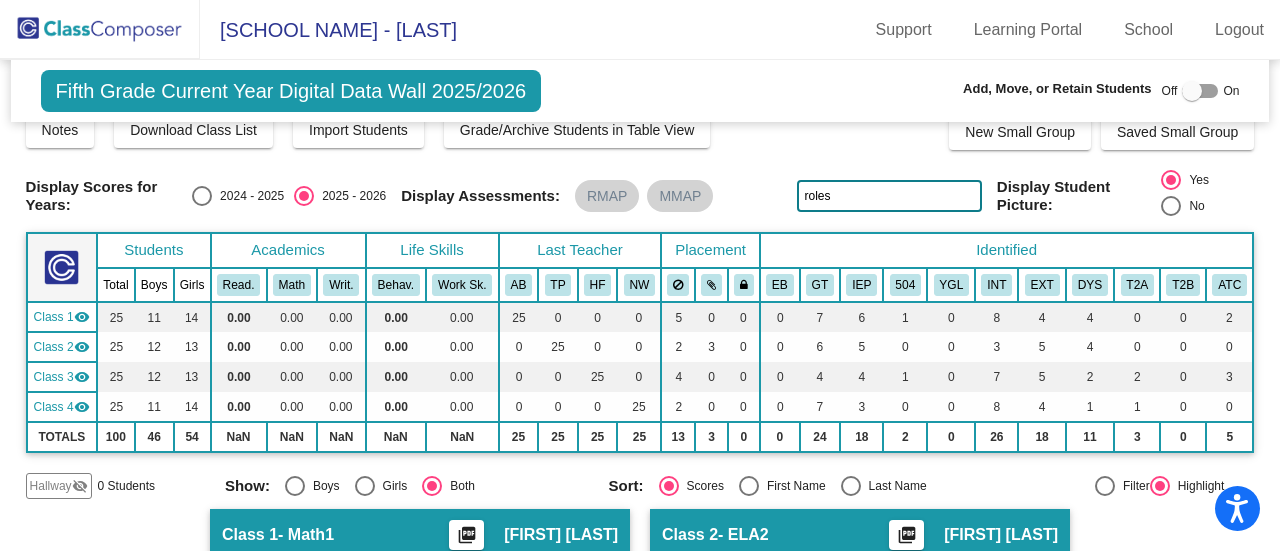 scroll, scrollTop: 0, scrollLeft: 0, axis: both 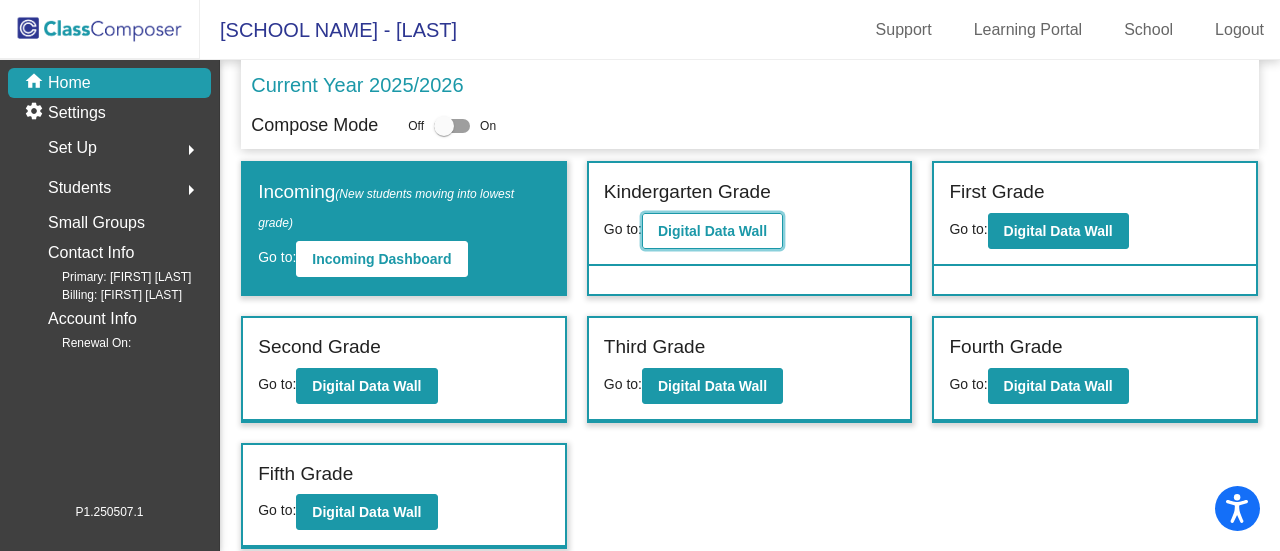 click on "Digital Data Wall" 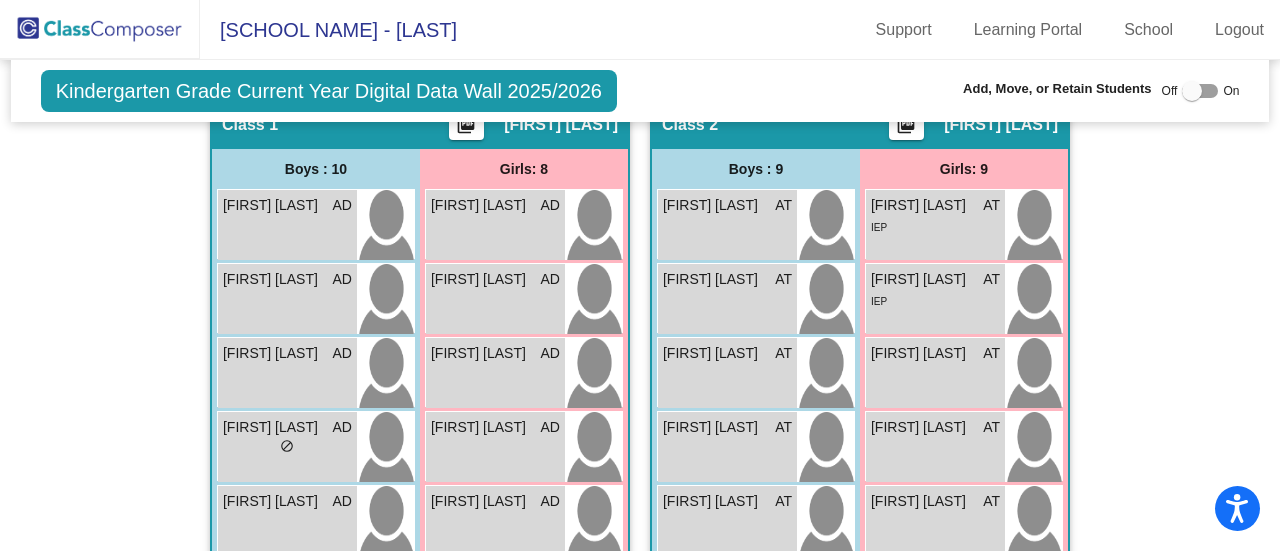 scroll, scrollTop: 500, scrollLeft: 0, axis: vertical 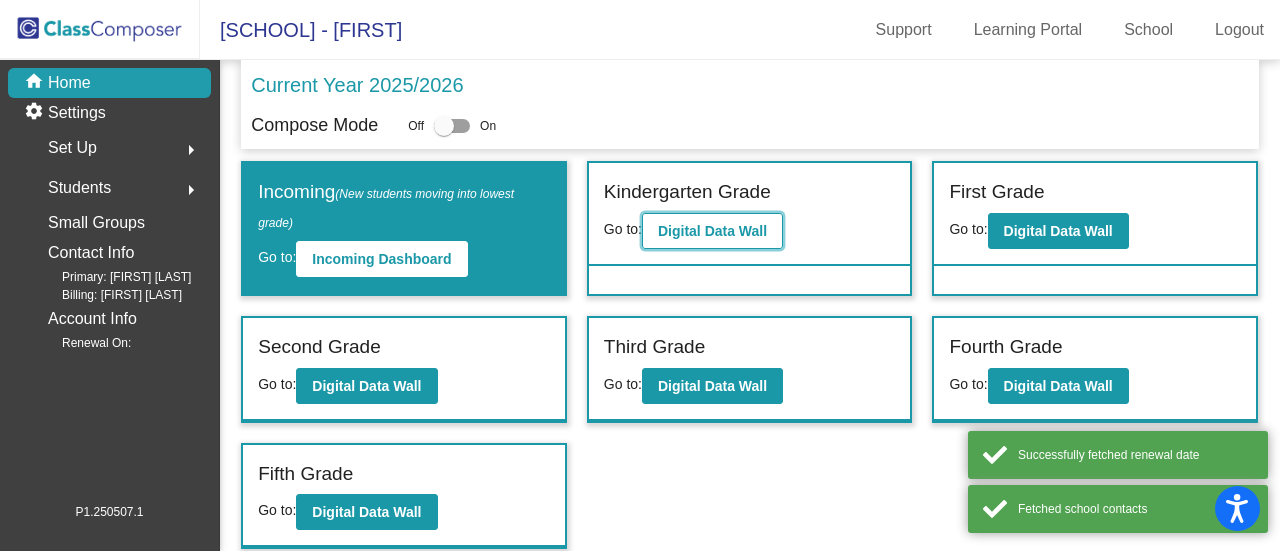 click on "Digital Data Wall" 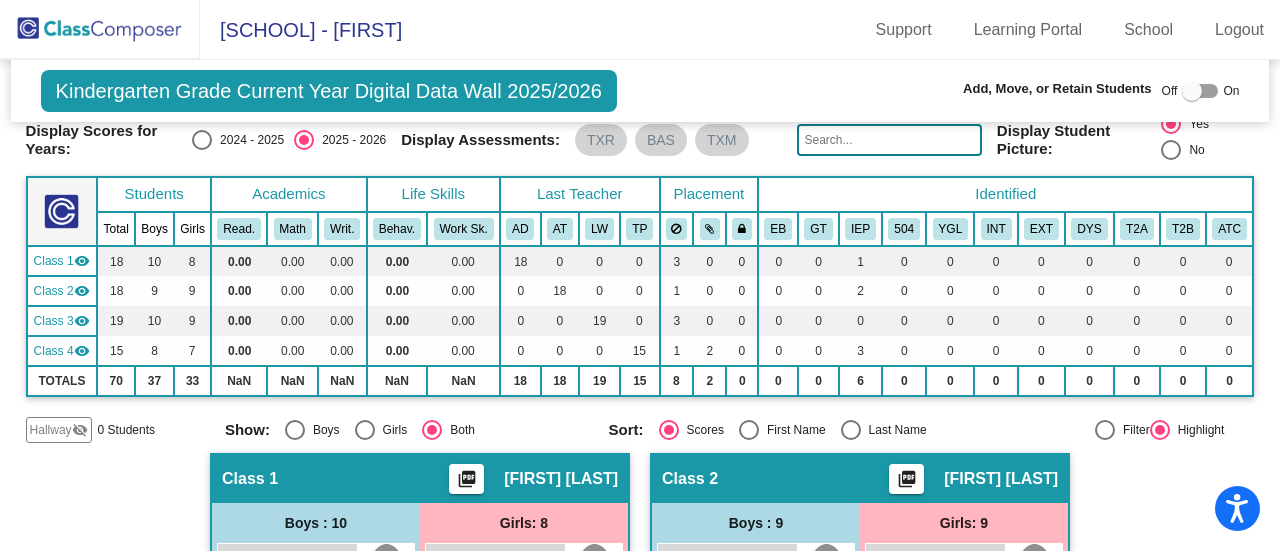 scroll, scrollTop: 0, scrollLeft: 0, axis: both 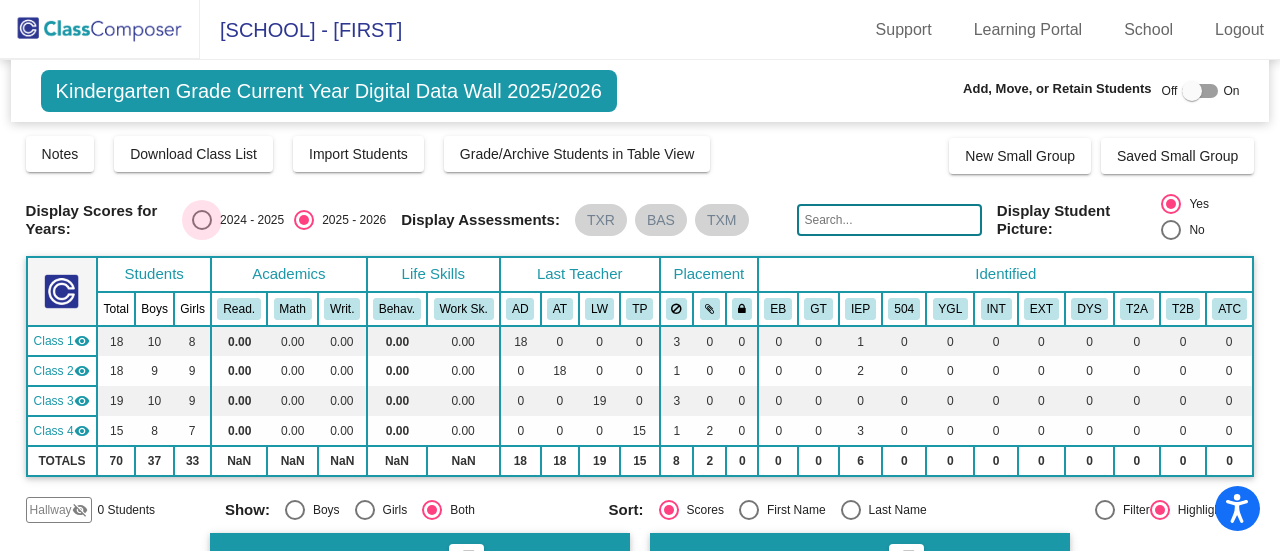 click at bounding box center (202, 220) 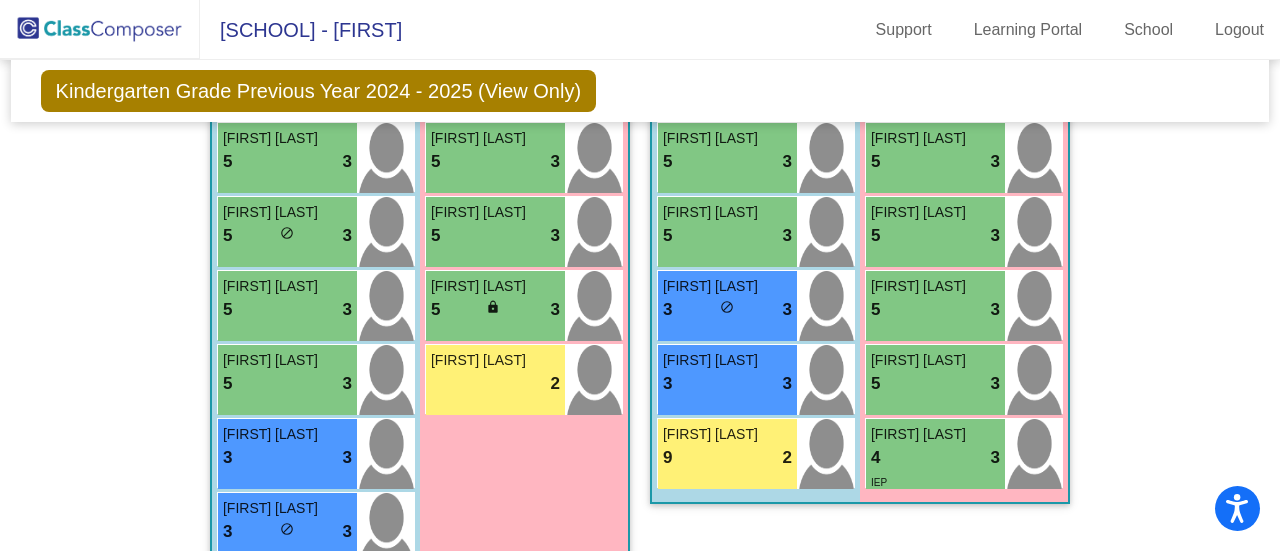 scroll, scrollTop: 794, scrollLeft: 0, axis: vertical 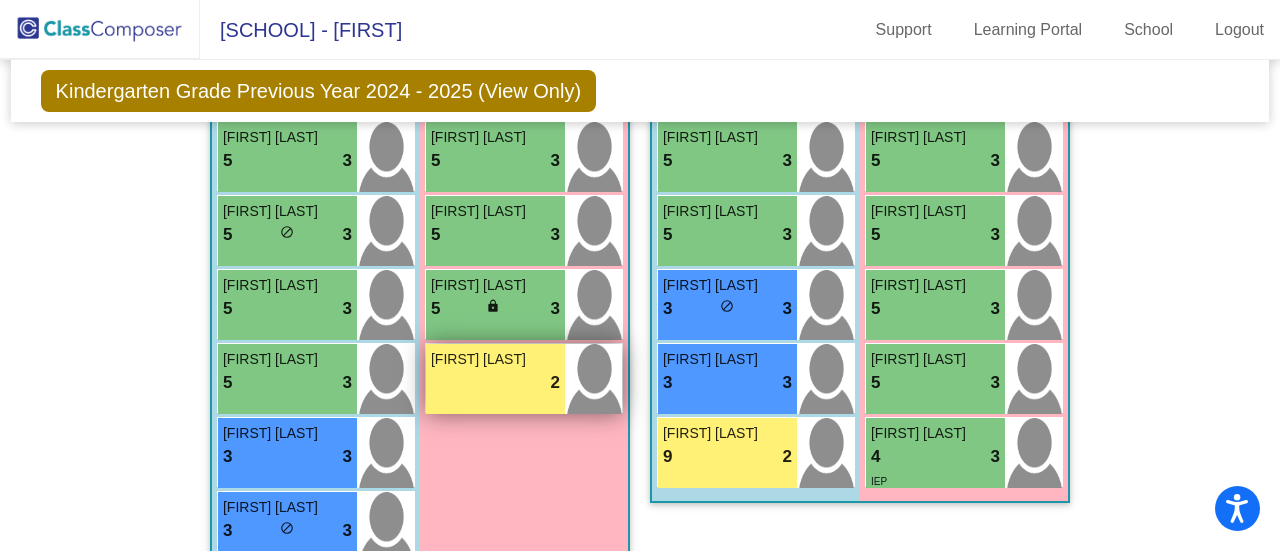 click on "[FIRST] [LAST]" at bounding box center [481, 359] 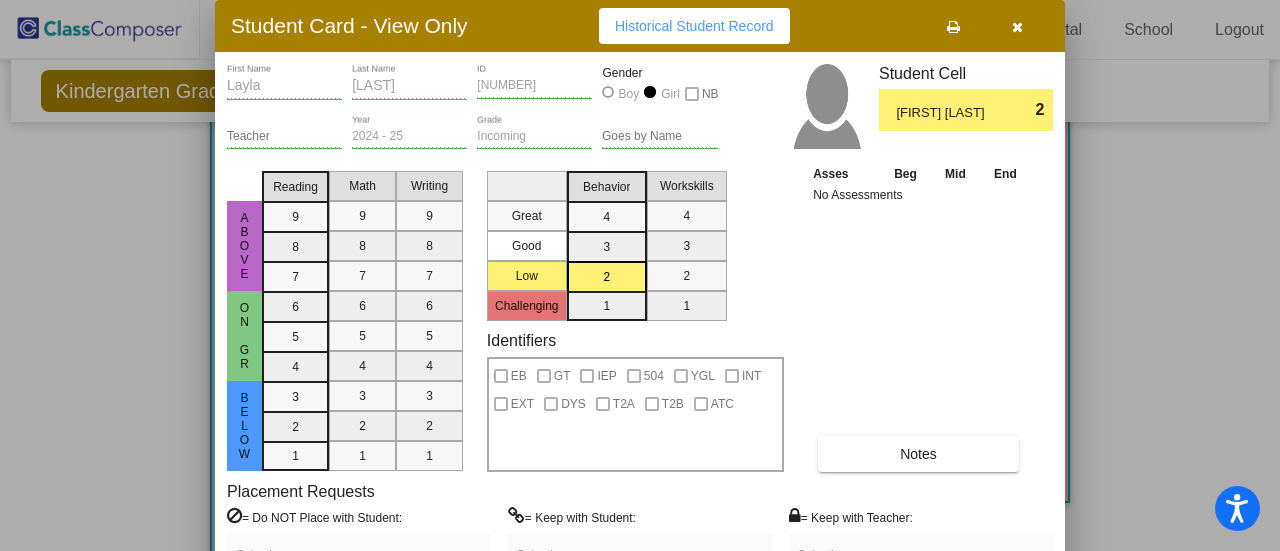 click on "Notes" at bounding box center (918, 454) 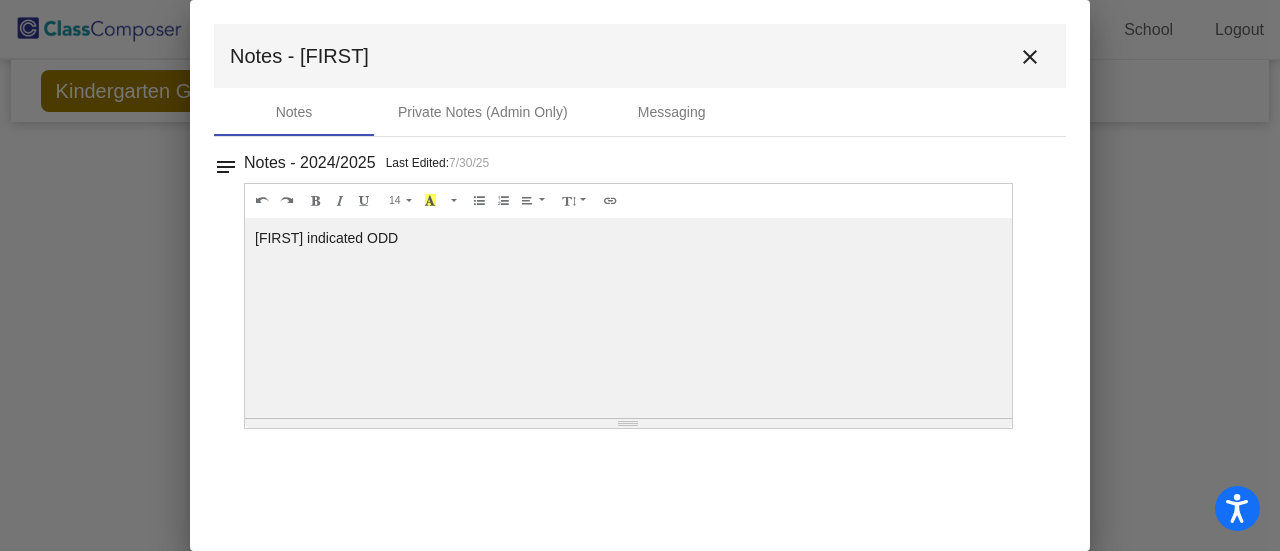 click on "close" at bounding box center (1030, 57) 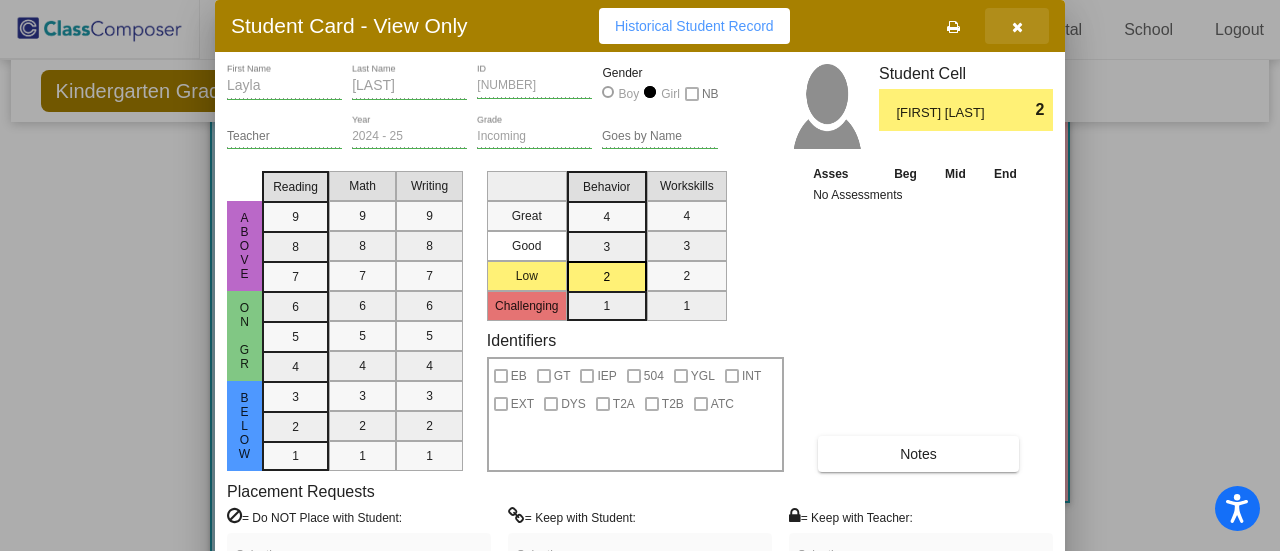 click at bounding box center (1017, 27) 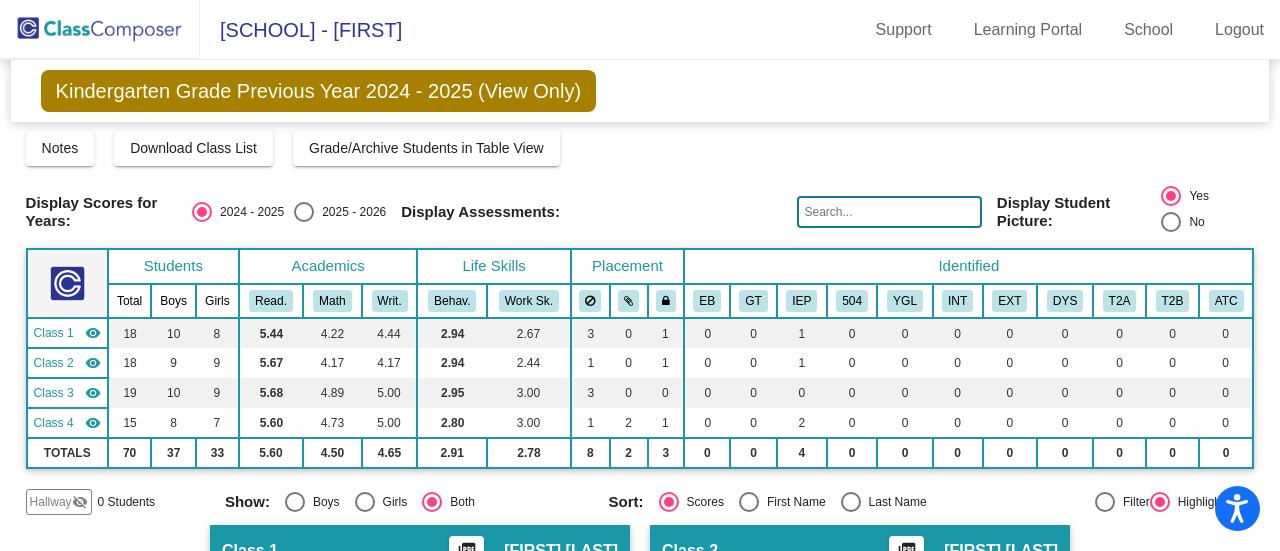 scroll, scrollTop: 0, scrollLeft: 0, axis: both 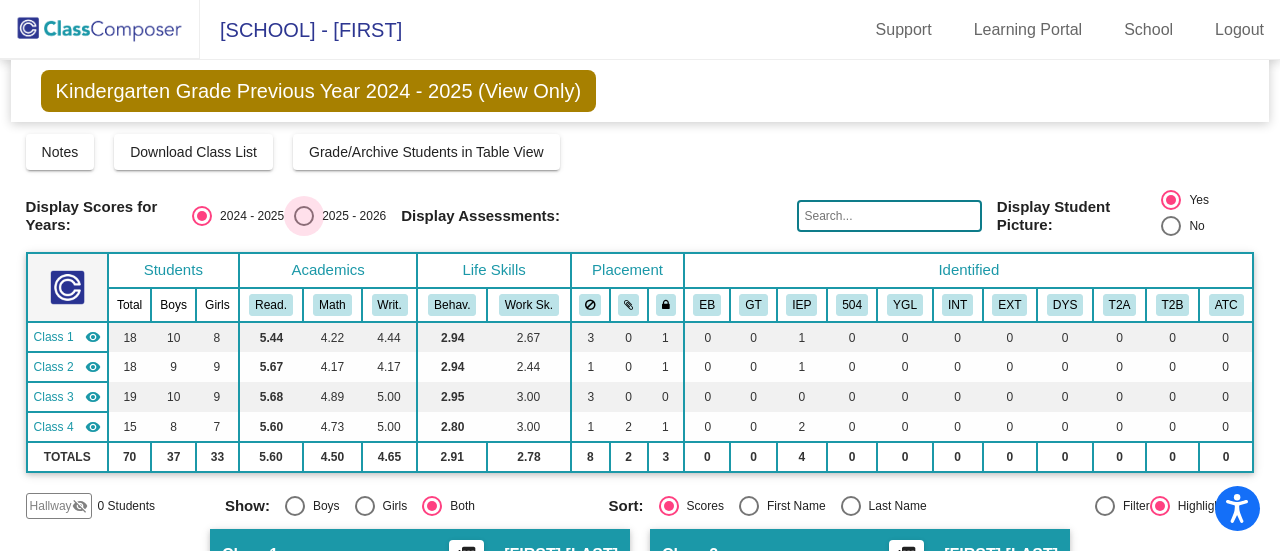 click at bounding box center [304, 216] 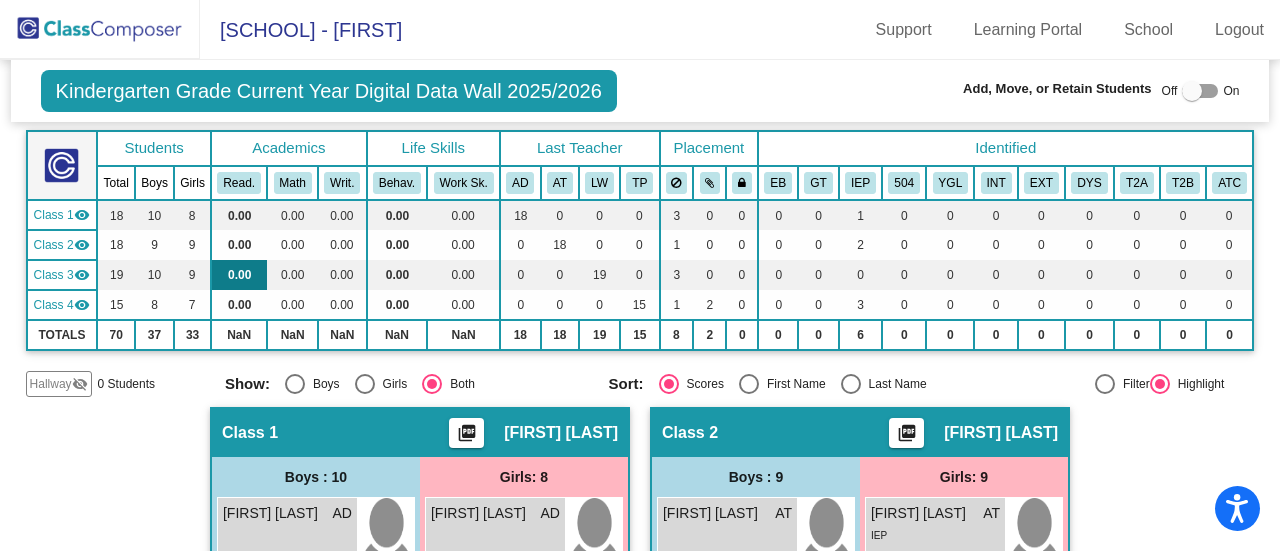 scroll, scrollTop: 0, scrollLeft: 0, axis: both 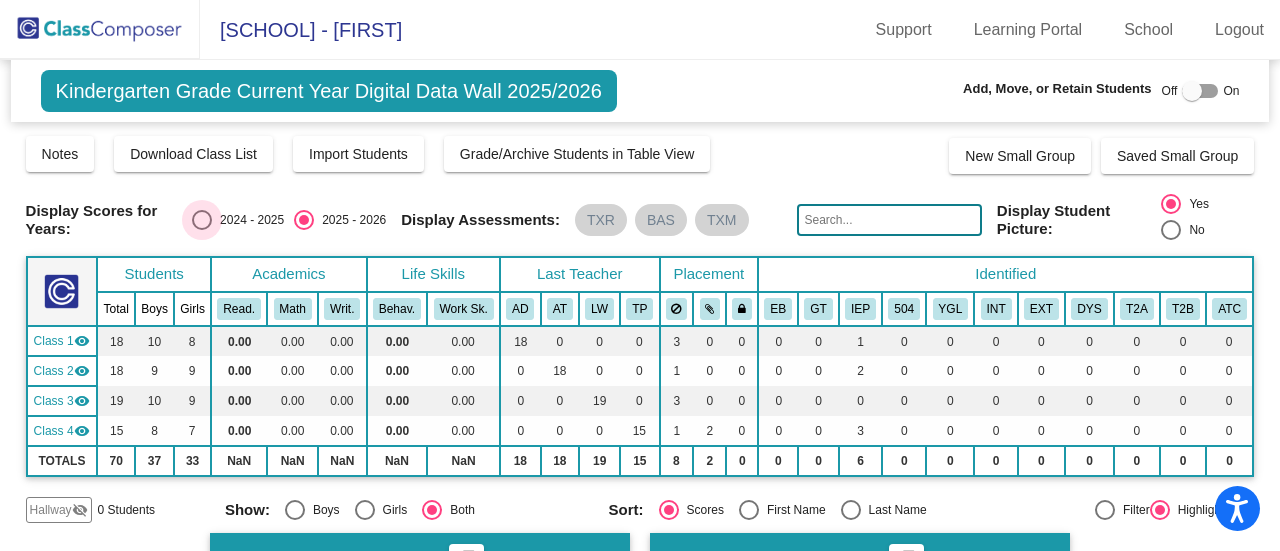 click at bounding box center (202, 220) 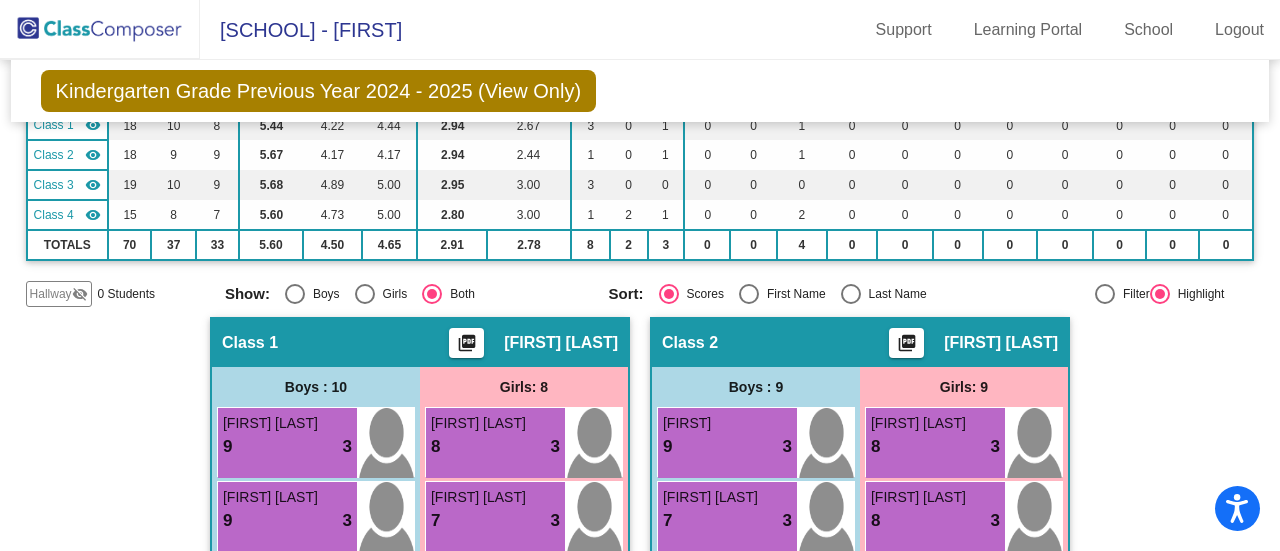 scroll, scrollTop: 0, scrollLeft: 0, axis: both 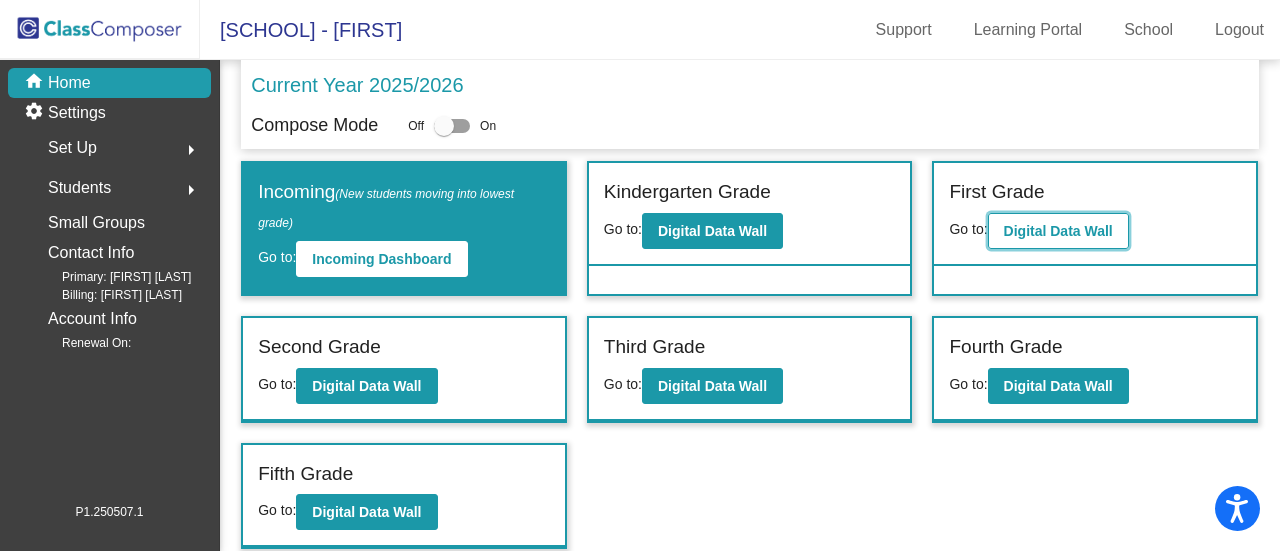 click on "Digital Data Wall" 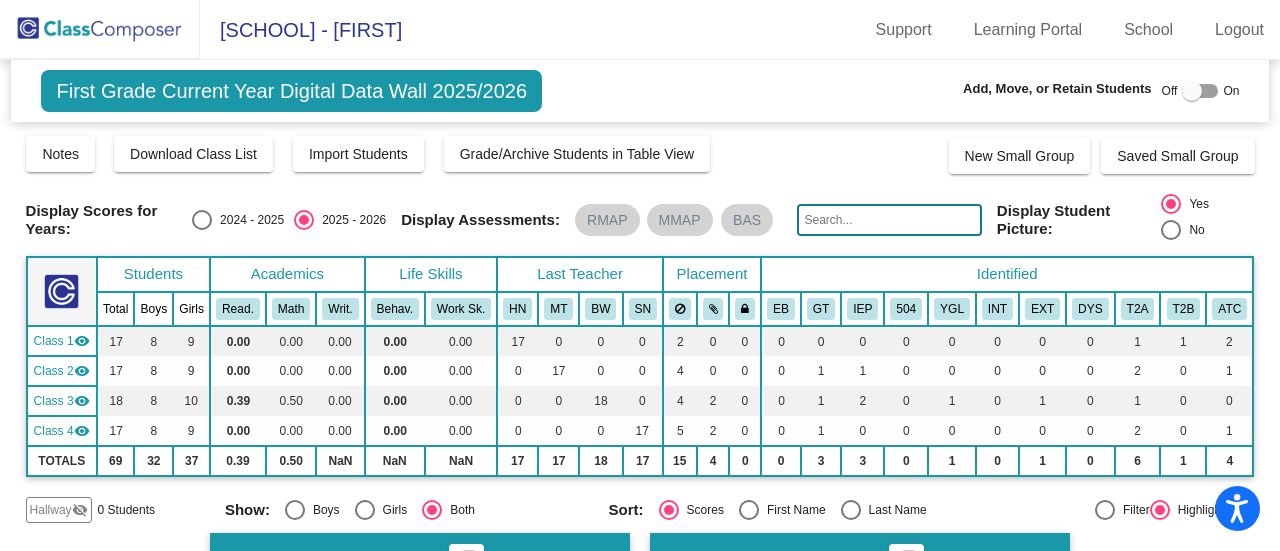 click on "2024 - 2025" at bounding box center (248, 220) 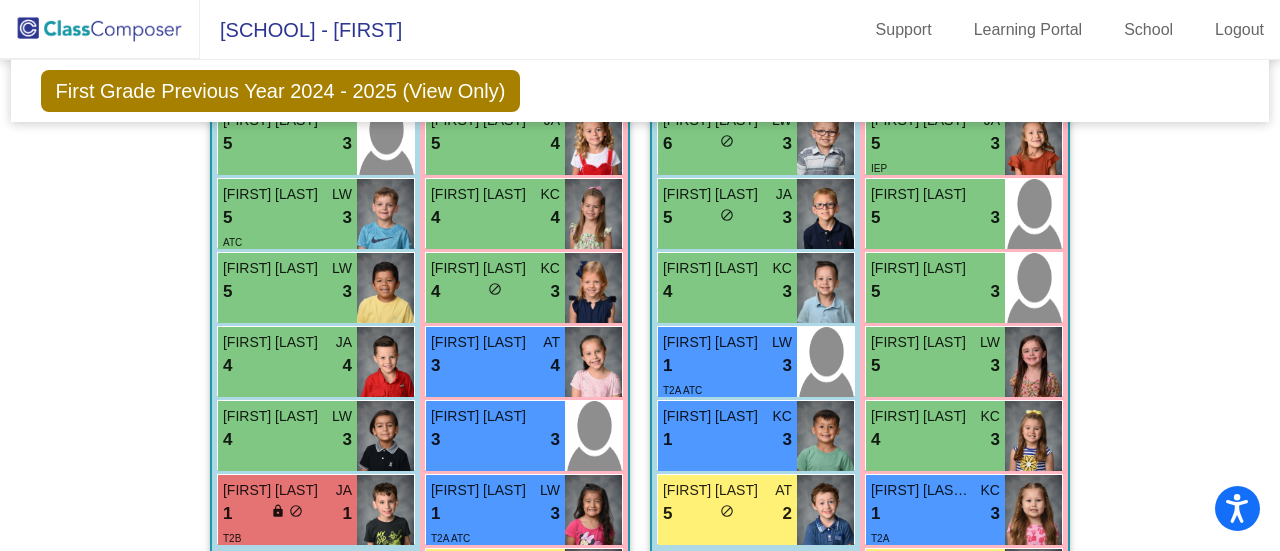 scroll, scrollTop: 882, scrollLeft: 0, axis: vertical 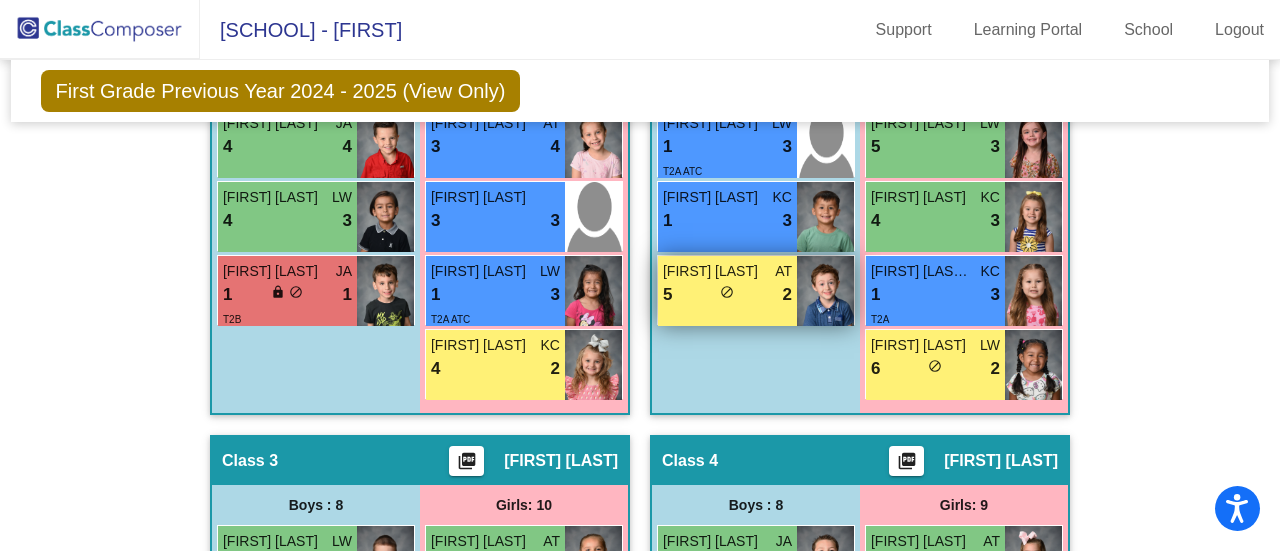 click on "[FIRST] [LAST] AT 5 lock do_not_disturb_alt 2" at bounding box center (727, 291) 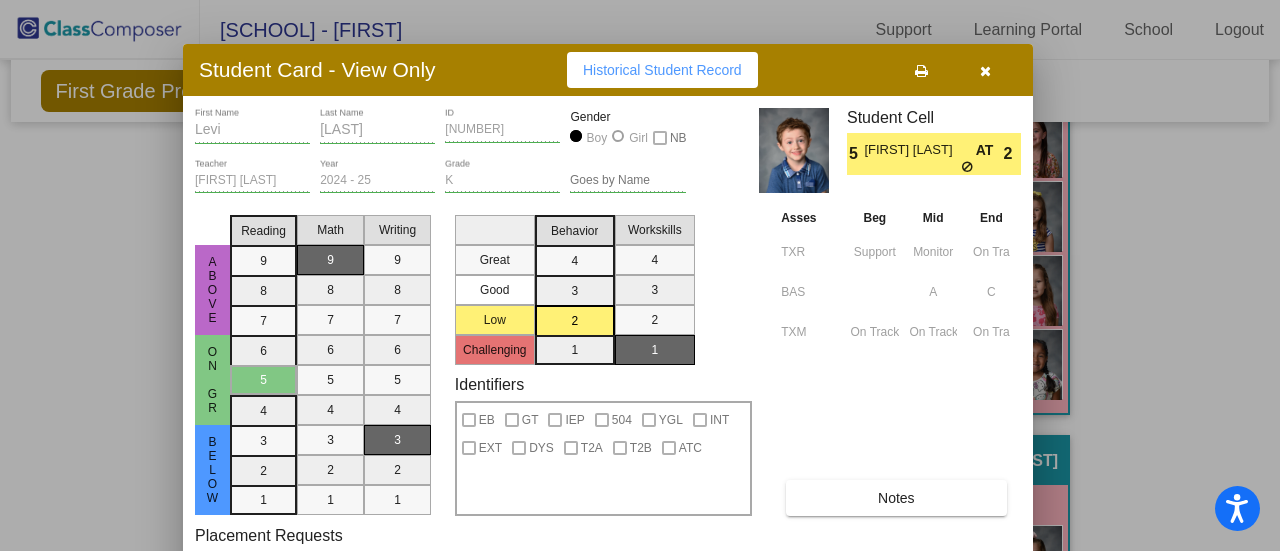 drag, startPoint x: 870, startPoint y: 19, endPoint x: 838, endPoint y: 63, distance: 54.405884 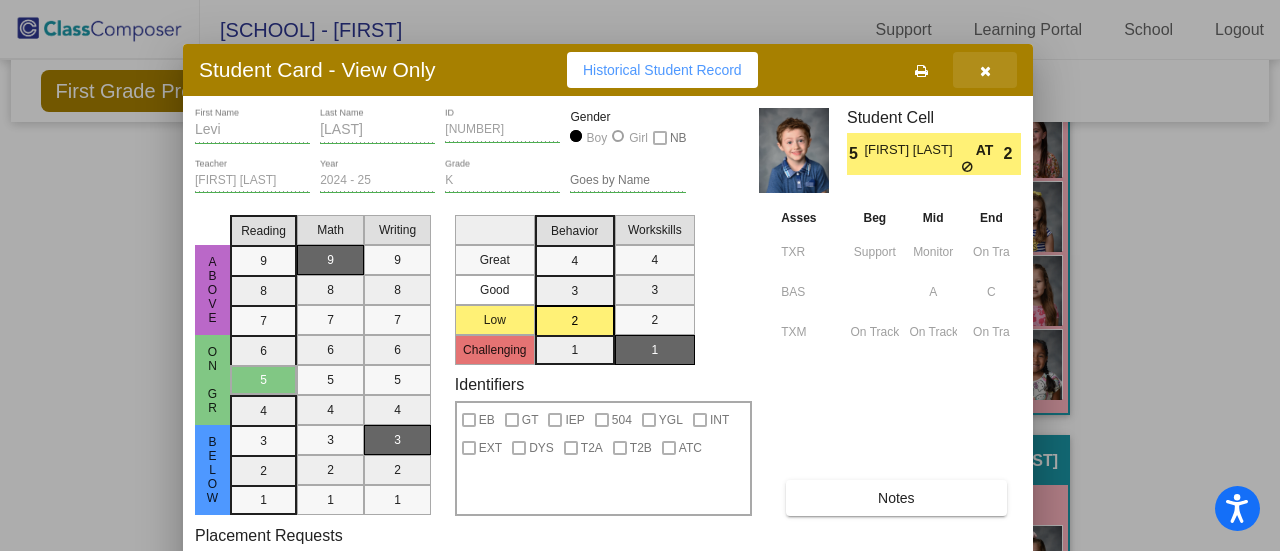 click at bounding box center (985, 71) 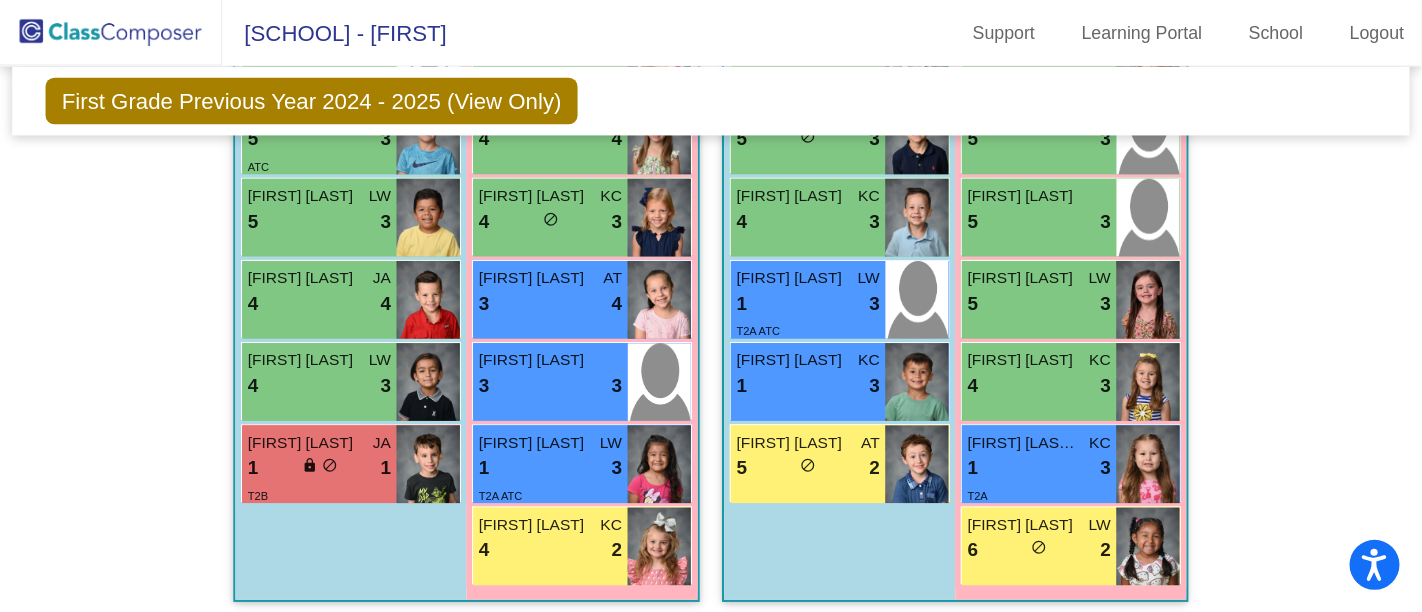 scroll, scrollTop: 819, scrollLeft: 0, axis: vertical 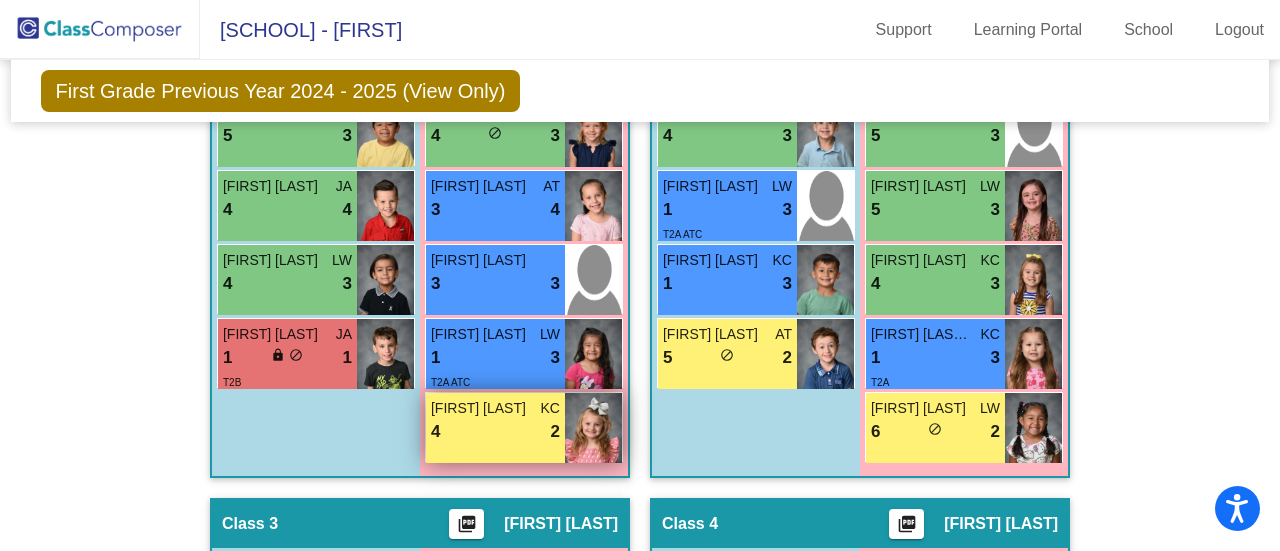 click on "4 lock do_not_disturb_alt 2" at bounding box center [495, 432] 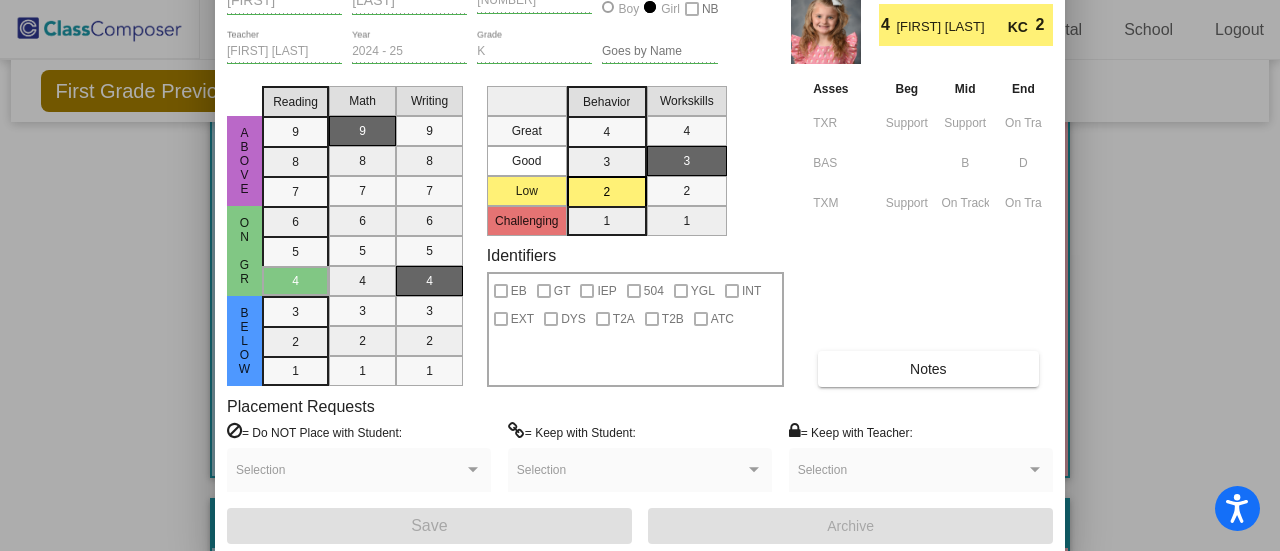 drag, startPoint x: 848, startPoint y: 30, endPoint x: 848, endPoint y: -55, distance: 85 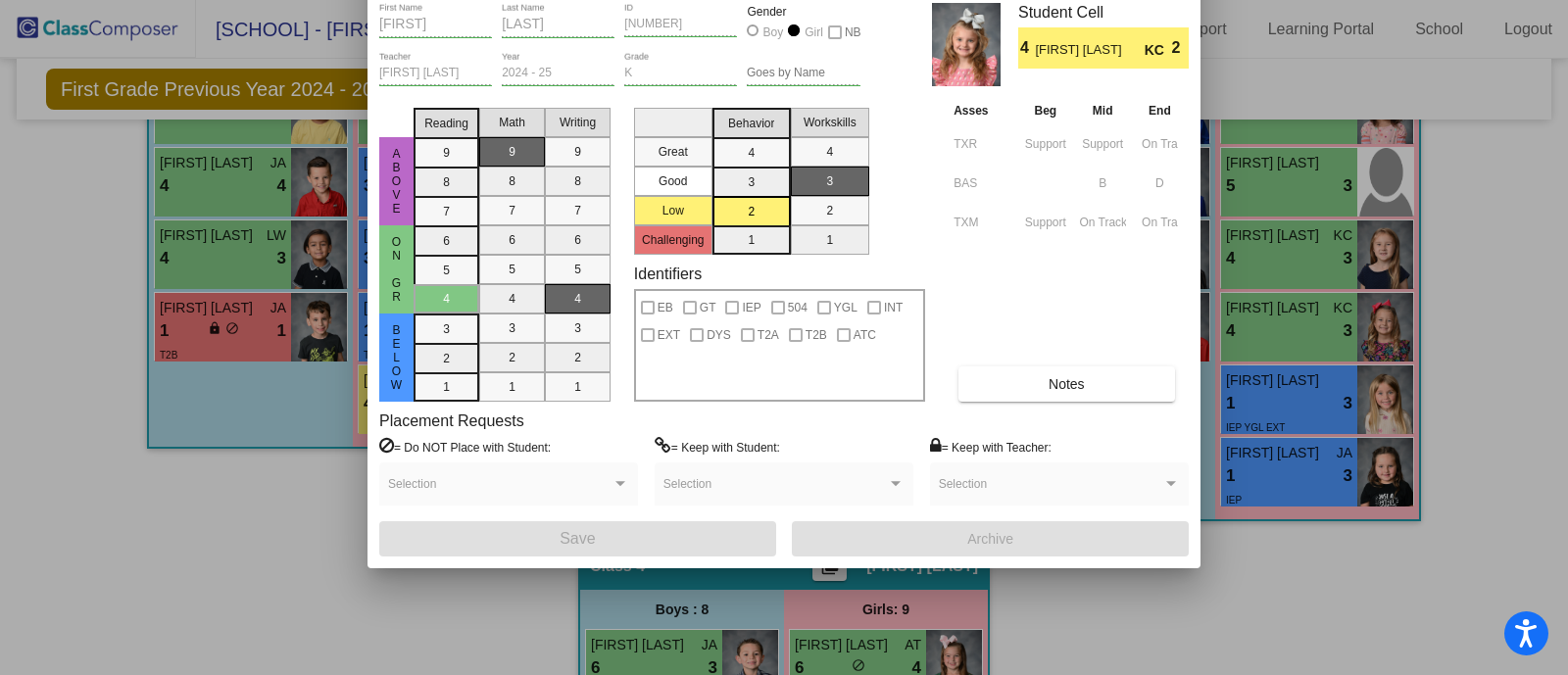 scroll, scrollTop: 802, scrollLeft: 0, axis: vertical 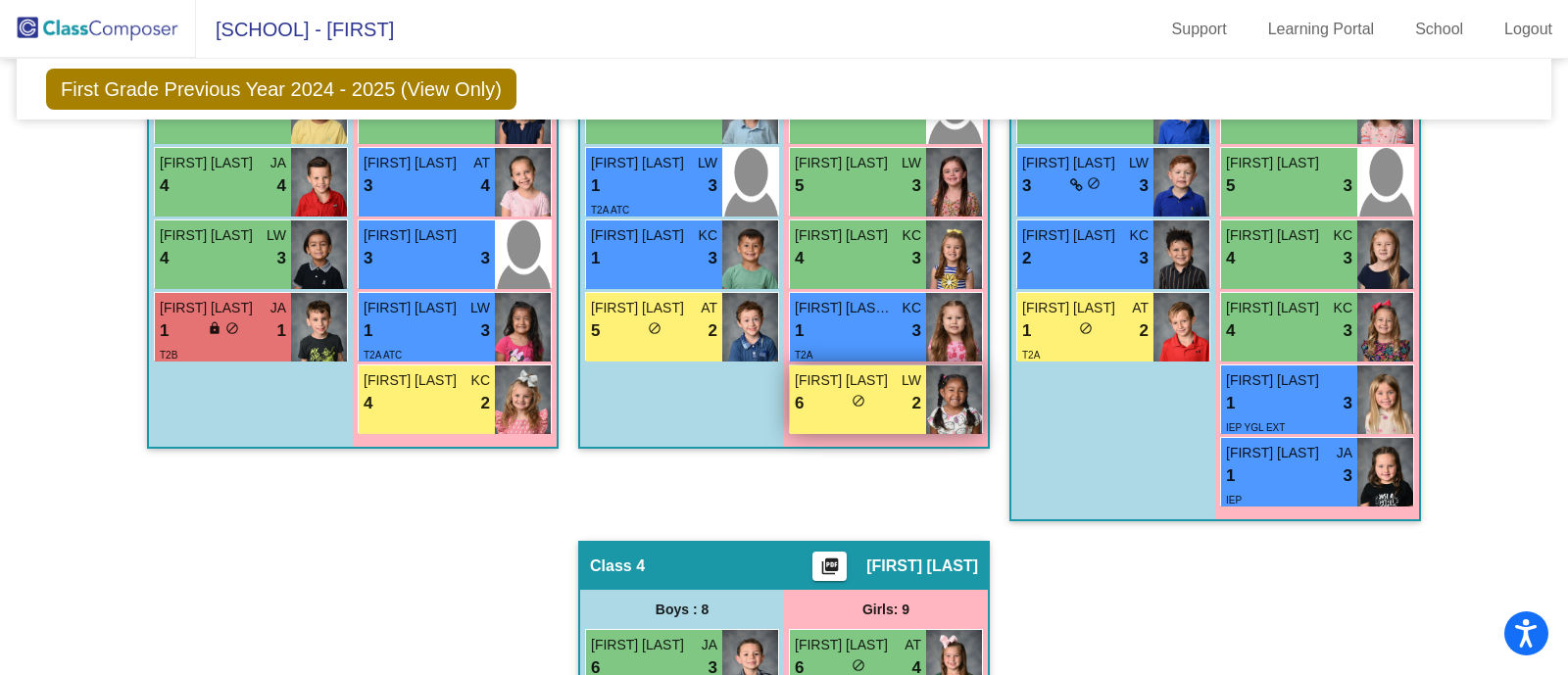 click on "[FIRST] [LAST] LW 6 lock do_not_disturb_alt 2" at bounding box center (858, 400) 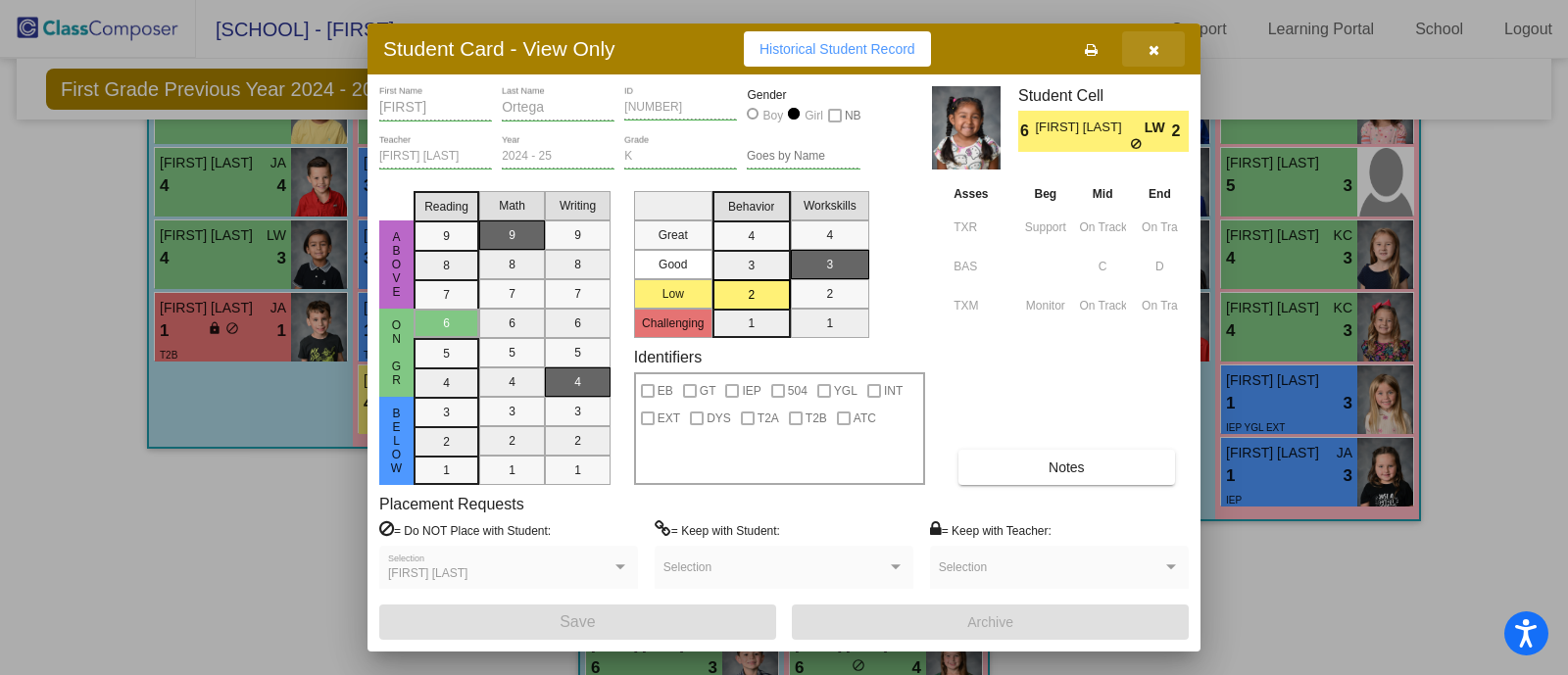 click at bounding box center [1153, 49] 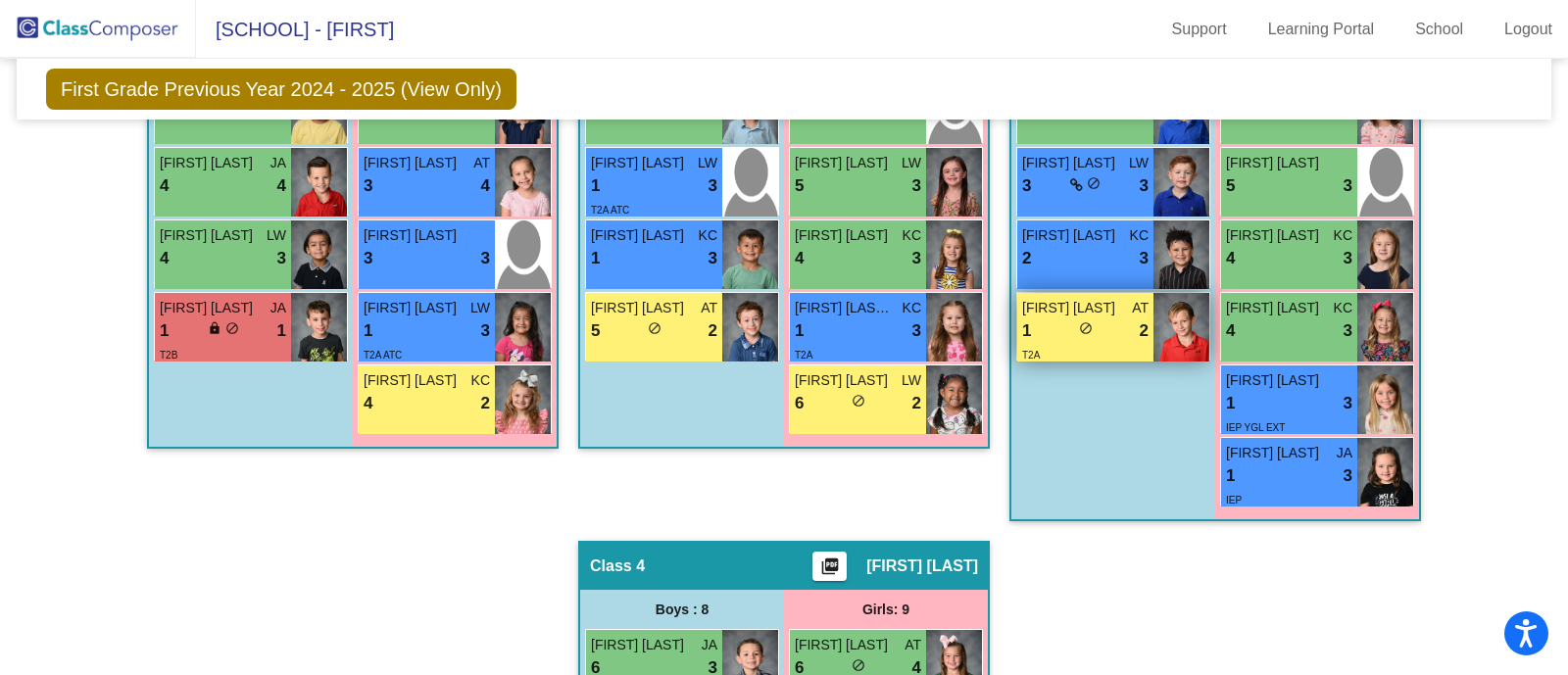 click on "1 lock do_not_disturb_alt 2" at bounding box center (1085, 331) 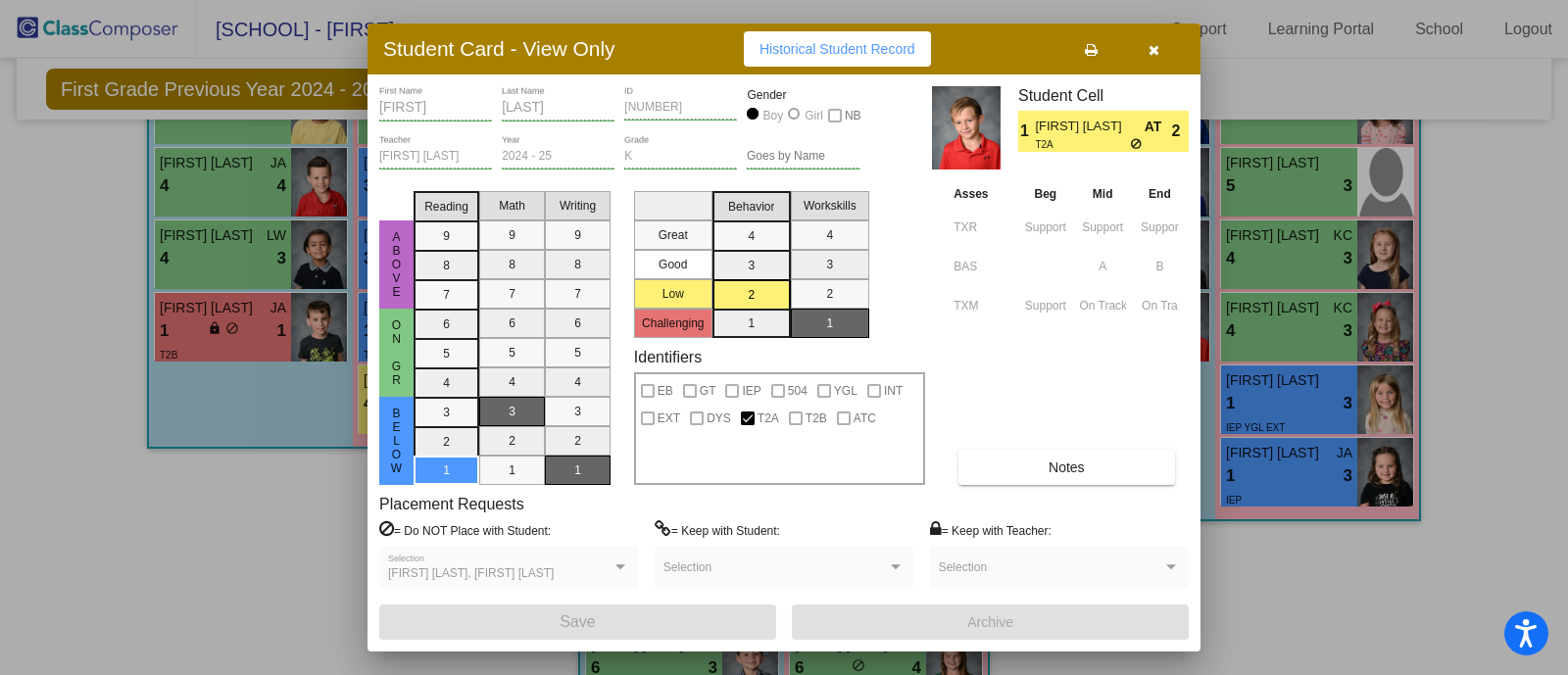 click at bounding box center (1153, 50) 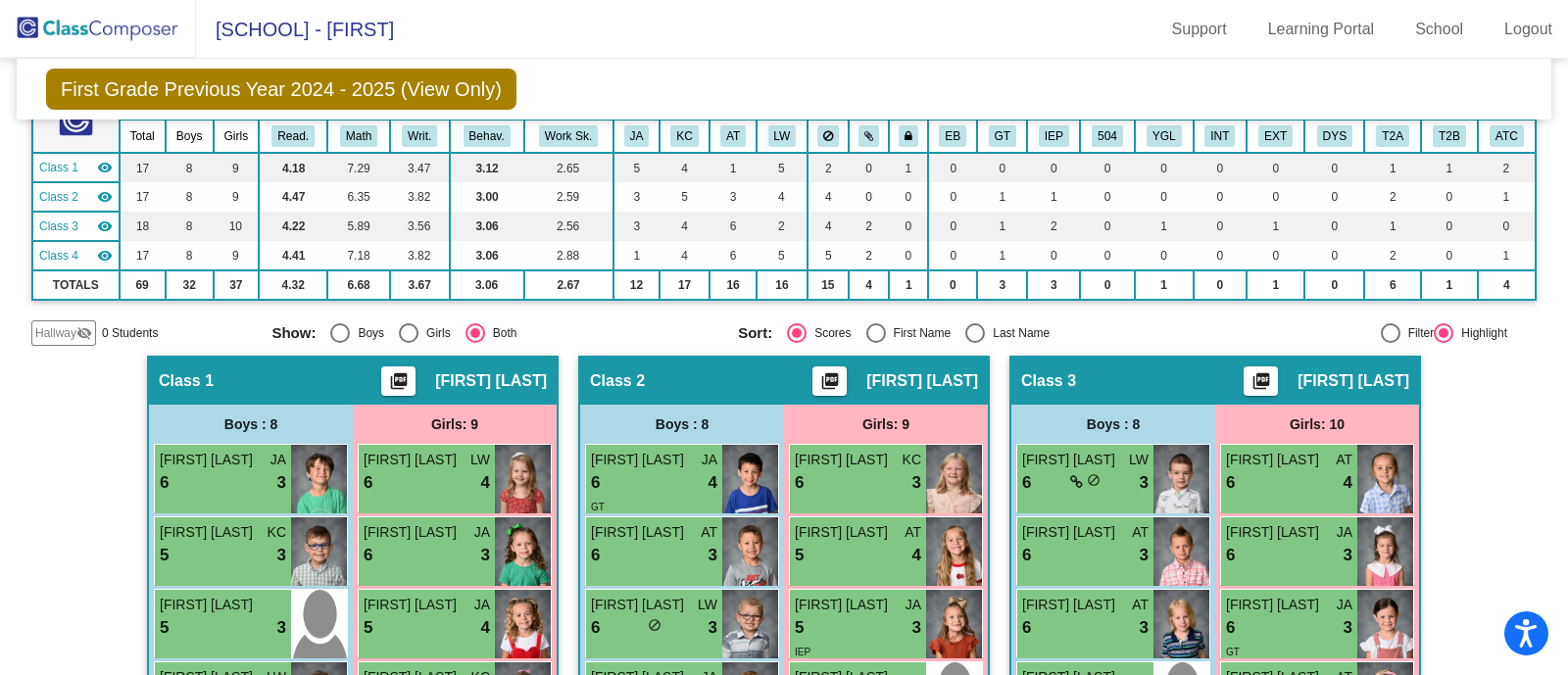 scroll, scrollTop: 0, scrollLeft: 0, axis: both 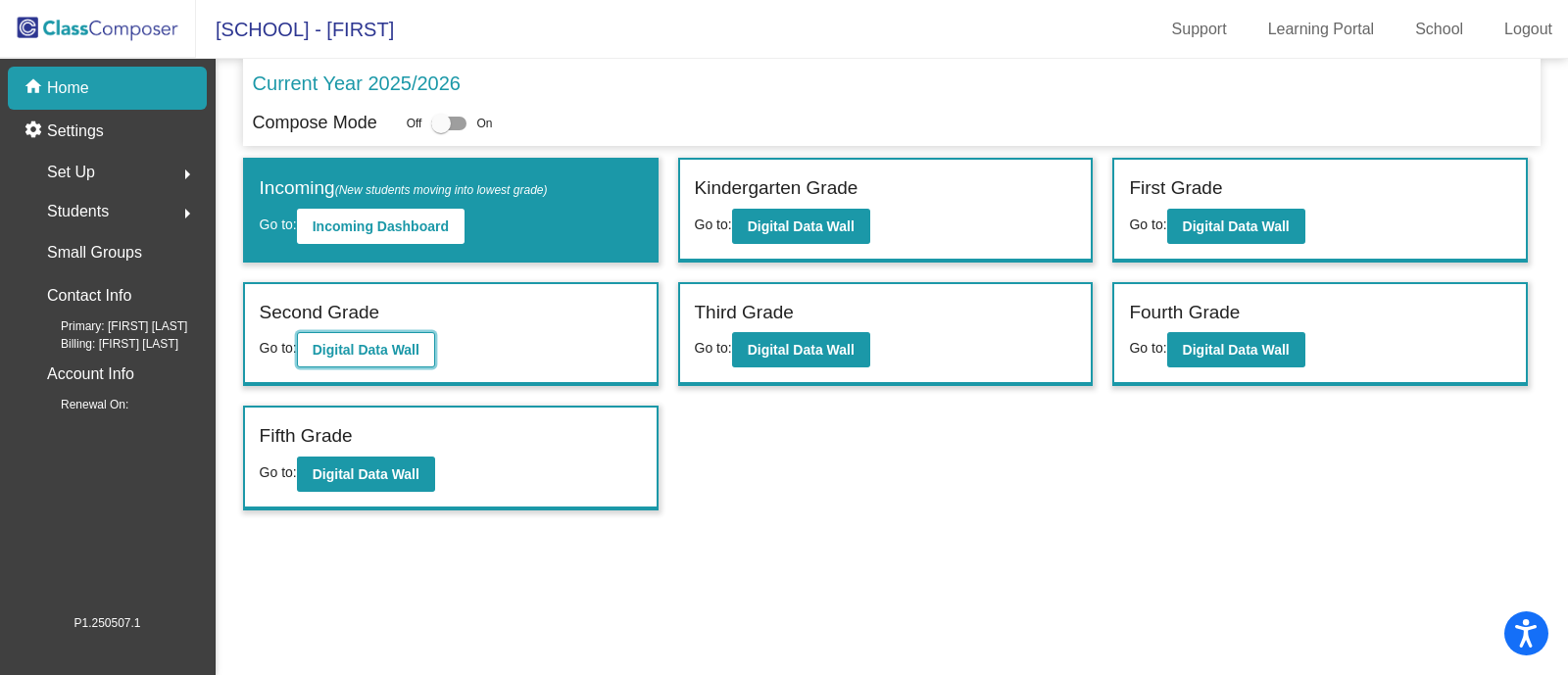 click on "Digital Data Wall" 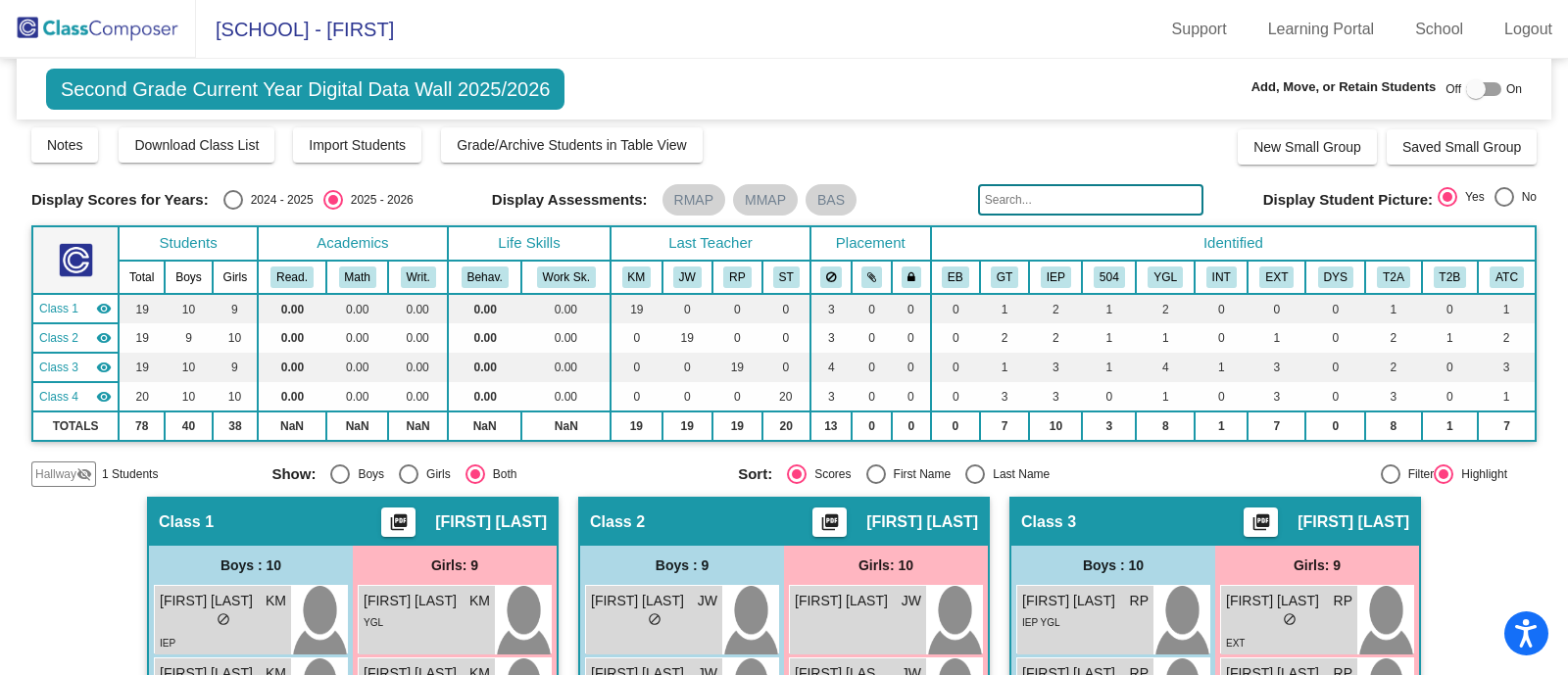 scroll, scrollTop: 0, scrollLeft: 0, axis: both 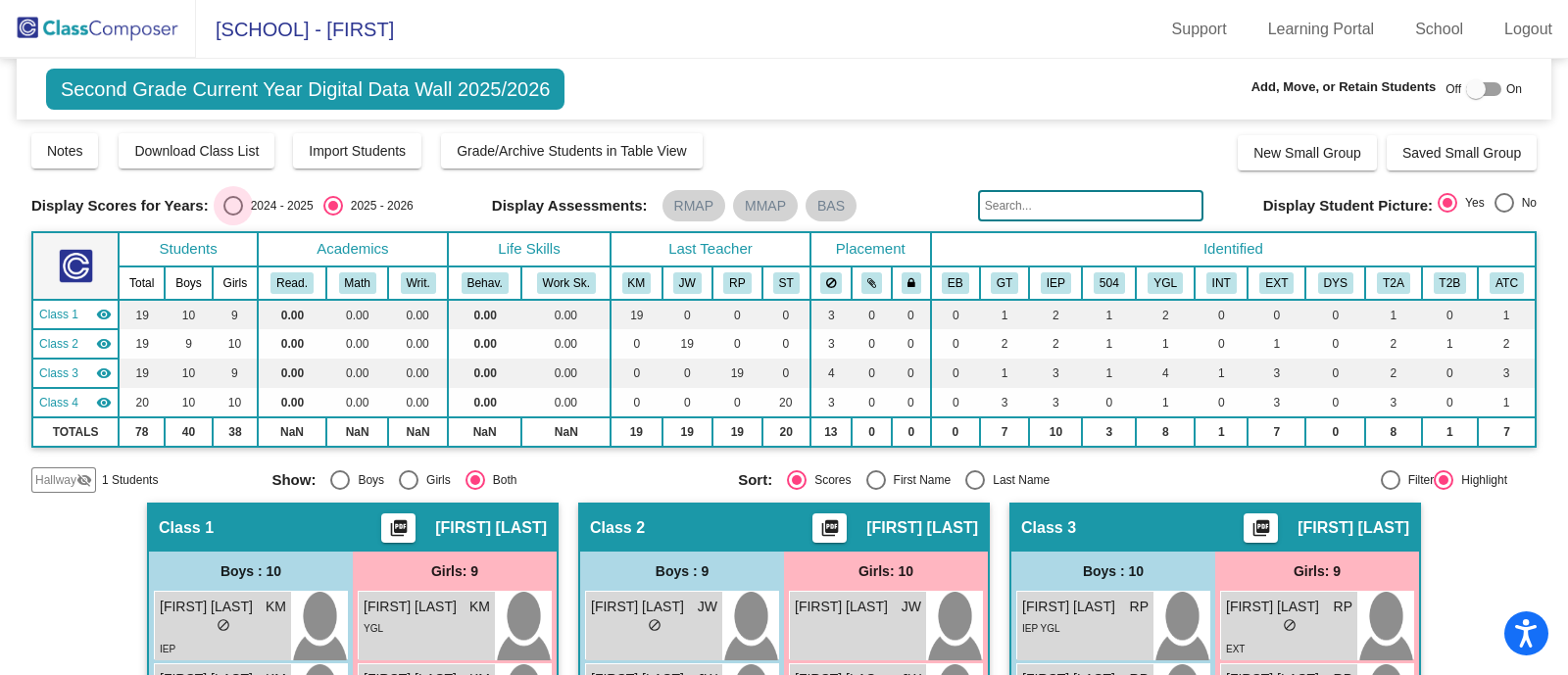 click on "2024 - 2025" at bounding box center (278, 206) 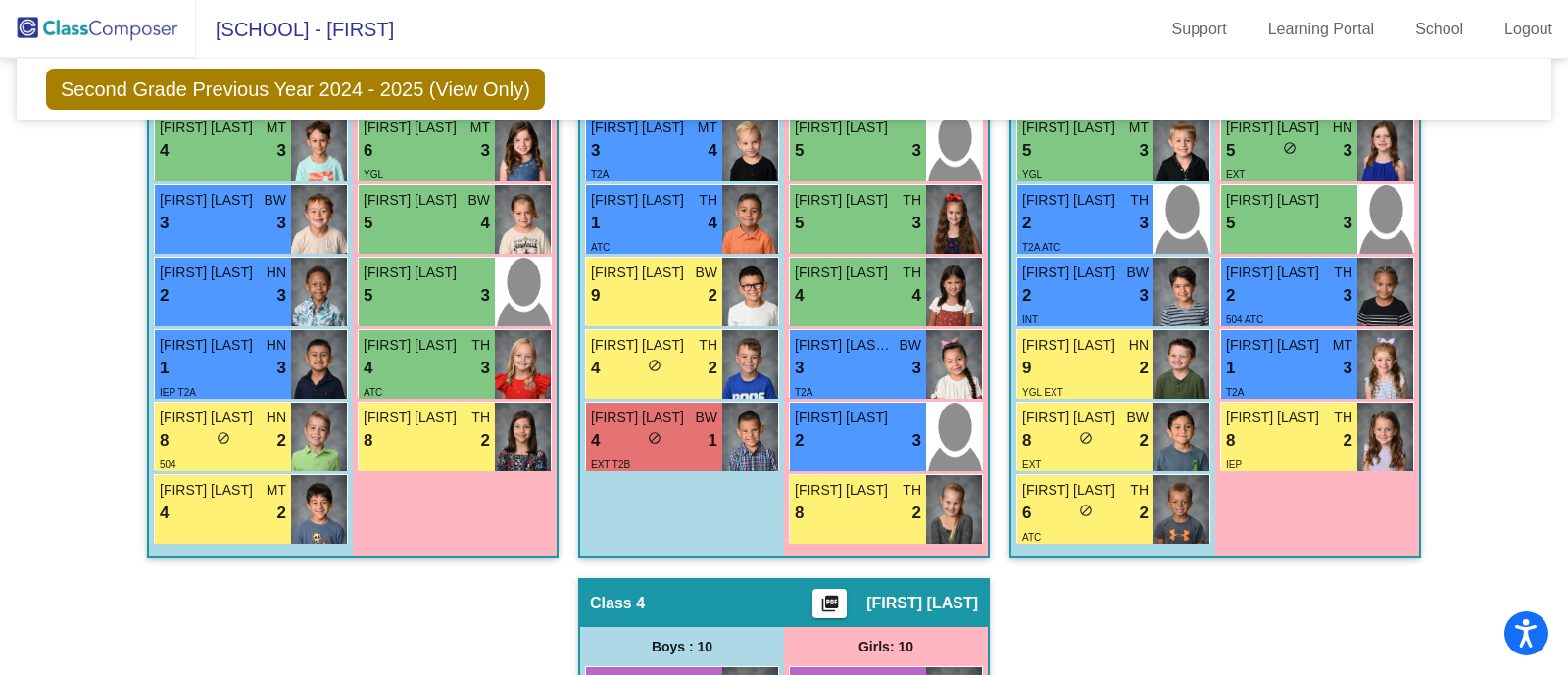 scroll, scrollTop: 768, scrollLeft: 0, axis: vertical 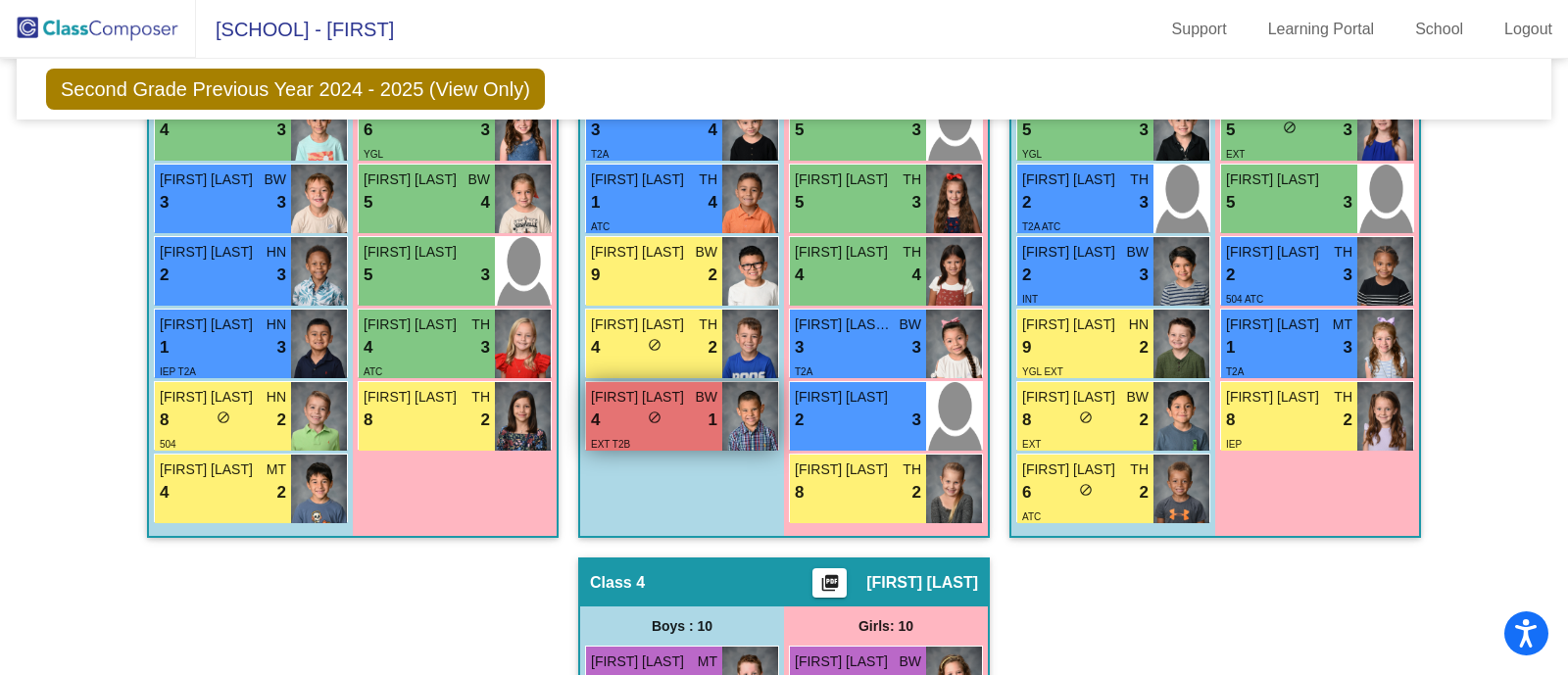 click on "4 lock do_not_disturb_alt 1" at bounding box center (654, 420) 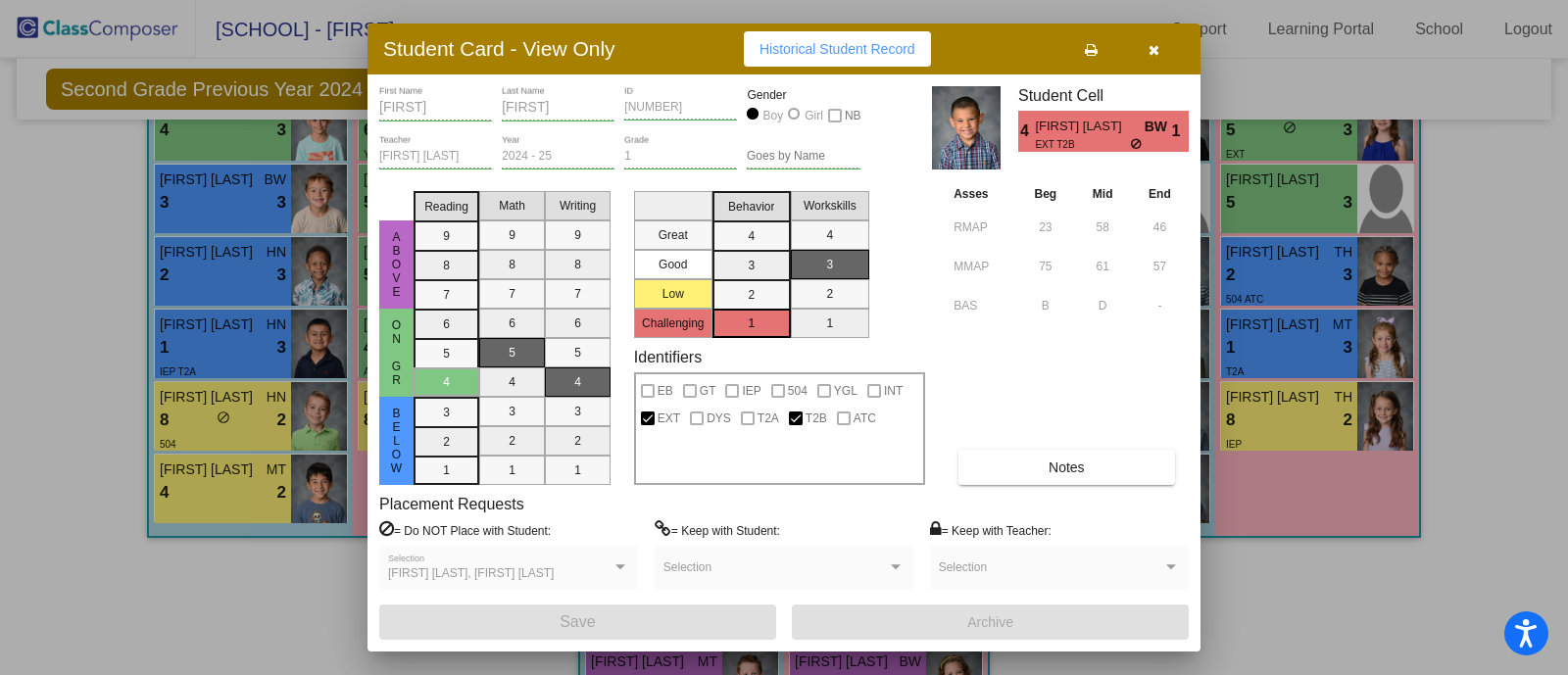 click at bounding box center [1153, 50] 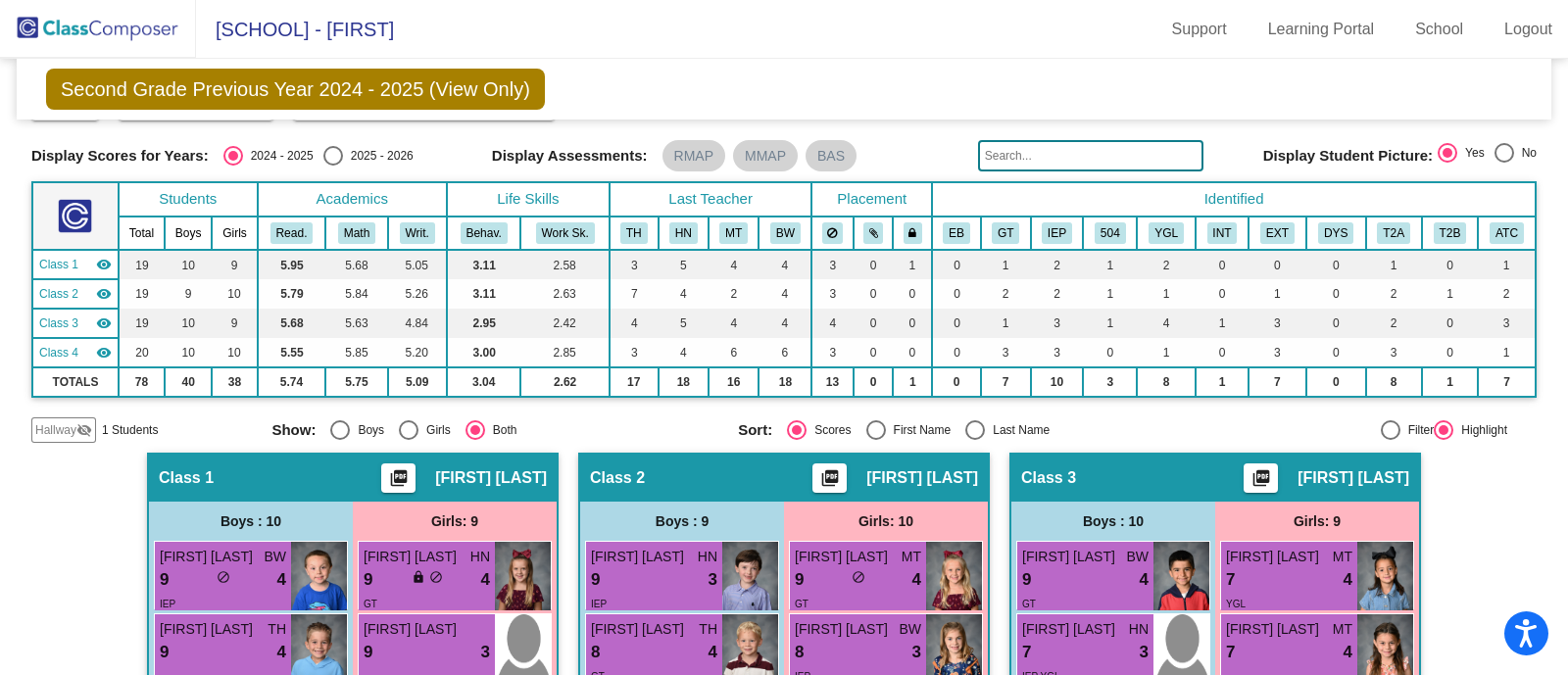 scroll, scrollTop: 0, scrollLeft: 0, axis: both 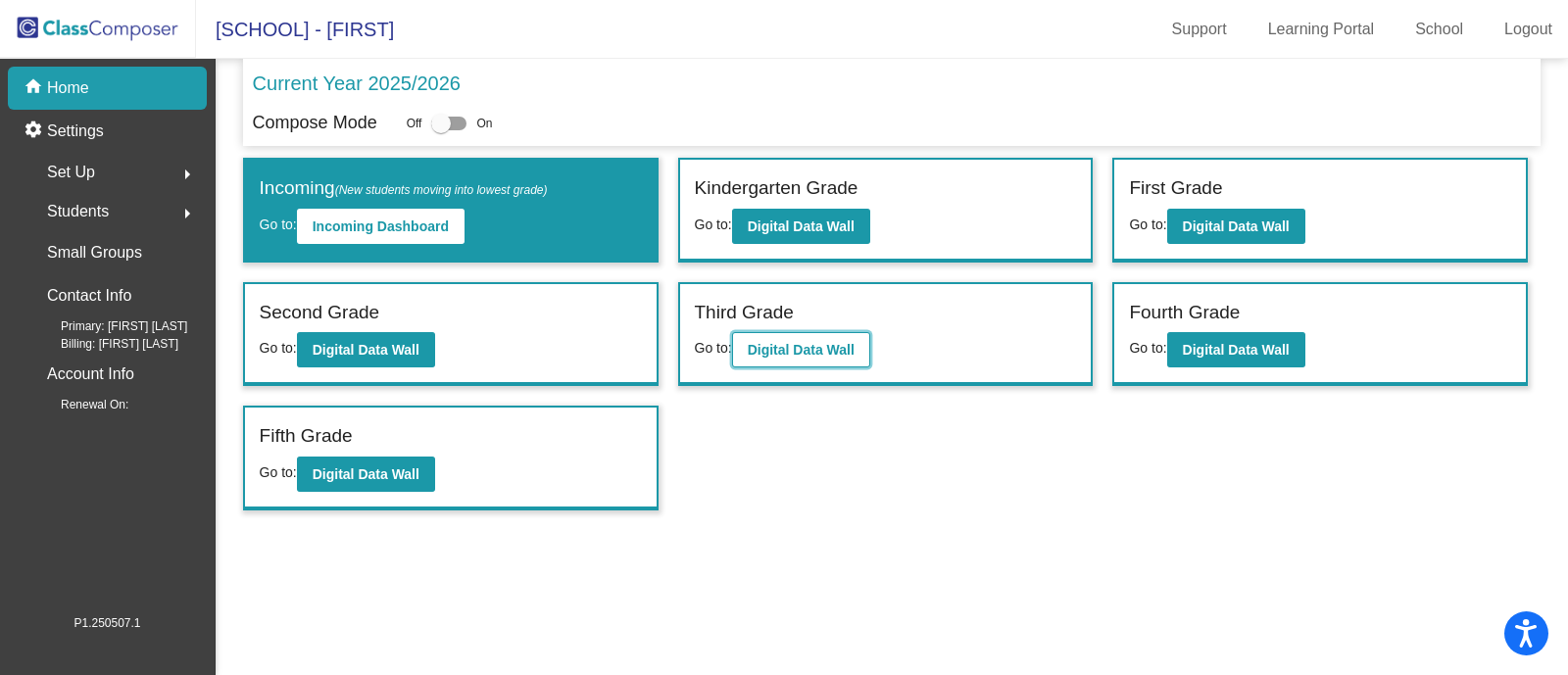 click on "Digital Data Wall" 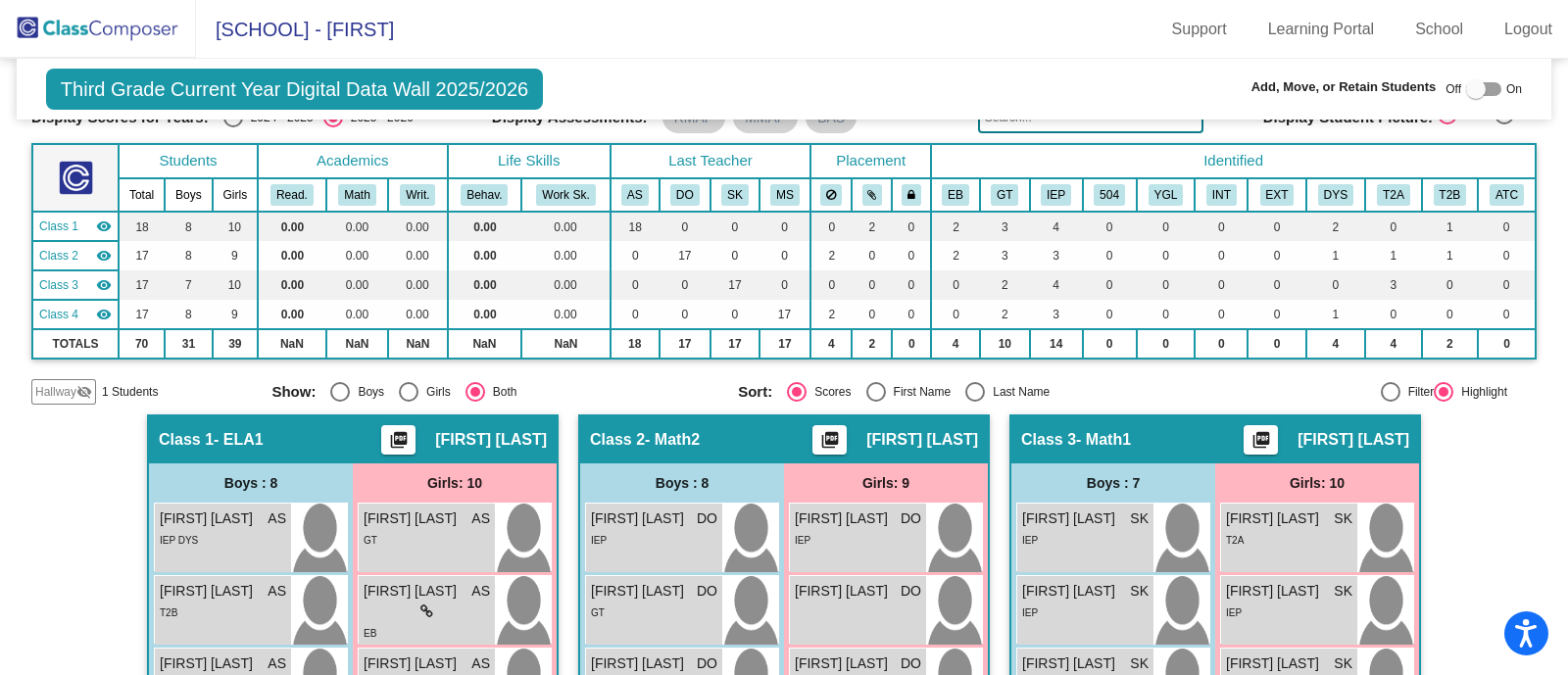 scroll, scrollTop: 0, scrollLeft: 0, axis: both 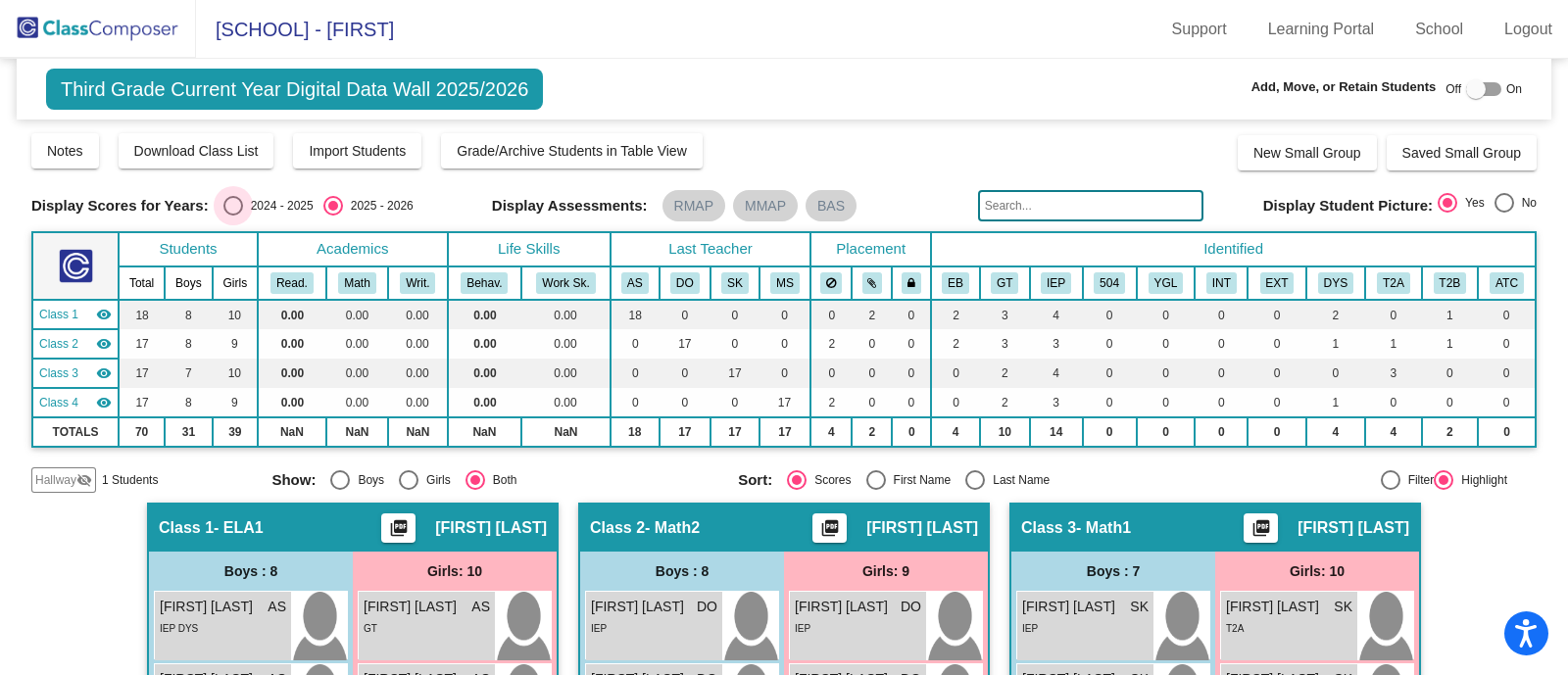 click at bounding box center [233, 206] 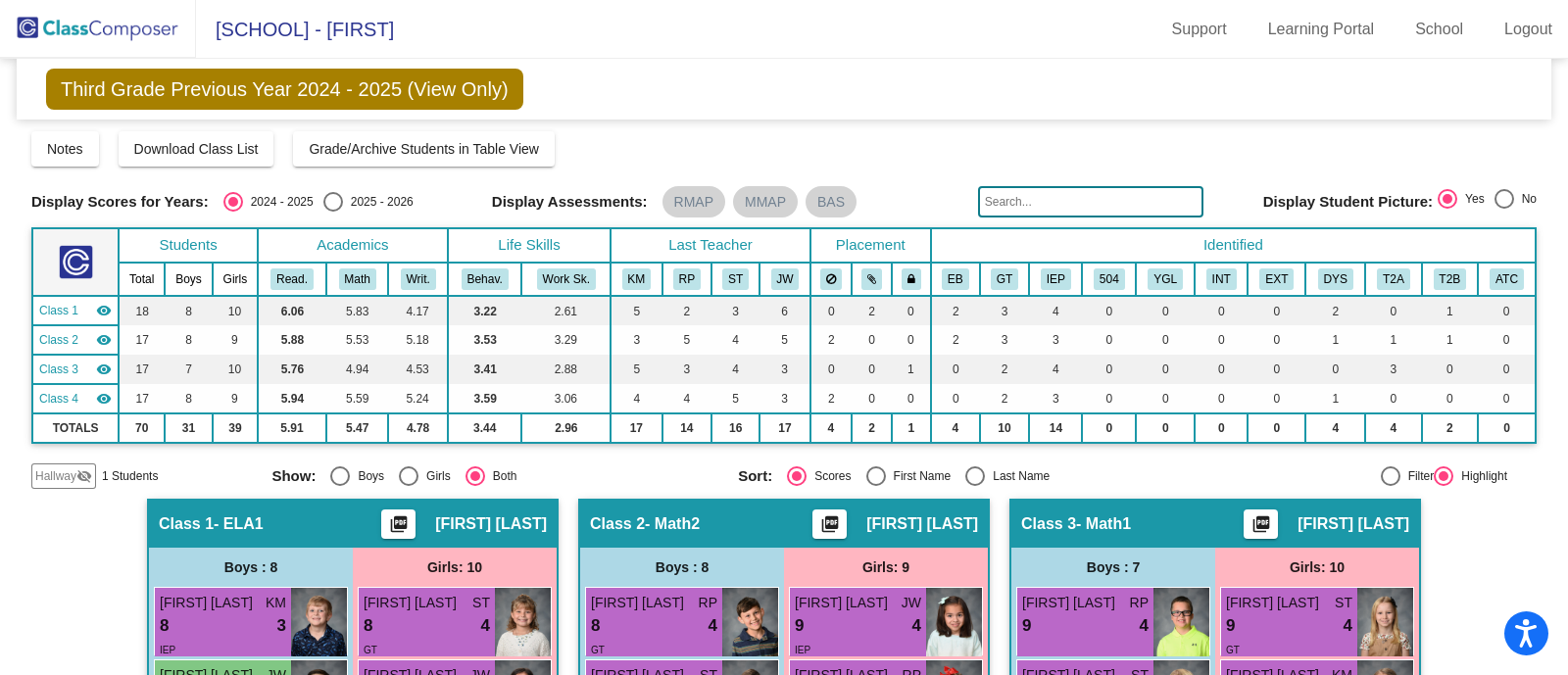 click on "Hallway   - Hallway Class  picture_as_pdf  Add Student  First Name Last Name Student Id  (Recommended)   Boy   Girl   Non Binary Add Close  Boys : 0    No Students   Girls: 1 [FIRST] [LAST] lock do_not_disturb_alt Class 1   - ELA1  picture_as_pdf [FIRST] [LAST]  Add Student  First Name Last Name Student Id  (Recommended)   Boy   Girl   Non Binary Add Close  Boys : 8  [FIRST] [LAST] KM 8 lock do_not_disturb_alt 3 IEP Oran Waight JW 6 lock do_not_disturb_alt 4 Trevor Ehrlich KM 6 lock do_not_disturb_alt 3 Kooper Carney JW 5 lock do_not_disturb_alt 3 [FIRST] [LAST] ST 3 lock do_not_disturb_alt 3 IEP DYS [FIRST] [LAST] KM 1 lock do_not_disturb_alt 3 IEP Austin Weaver JW 8 lock do_not_disturb_alt 2 IEP DYS Beau Lankford KM 3 lock do_not_disturb_alt 1 T2B Girls: 10 [FIRST] [LAST] ST 8 lock do_not_disturb_alt 4 GT [FIRST] [LAST] JW 8 lock do_not_disturb_alt 4 EB [FIRST] [LAST] [LAST] RP 8 lock do_not_disturb_alt 4 GT [FIRST] [LAST] RP 8 lock do_not_disturb_alt 4 GT [FIRST] [LAST] 8 lock do_not_disturb_alt 3 JW 7 lock 4 EB" 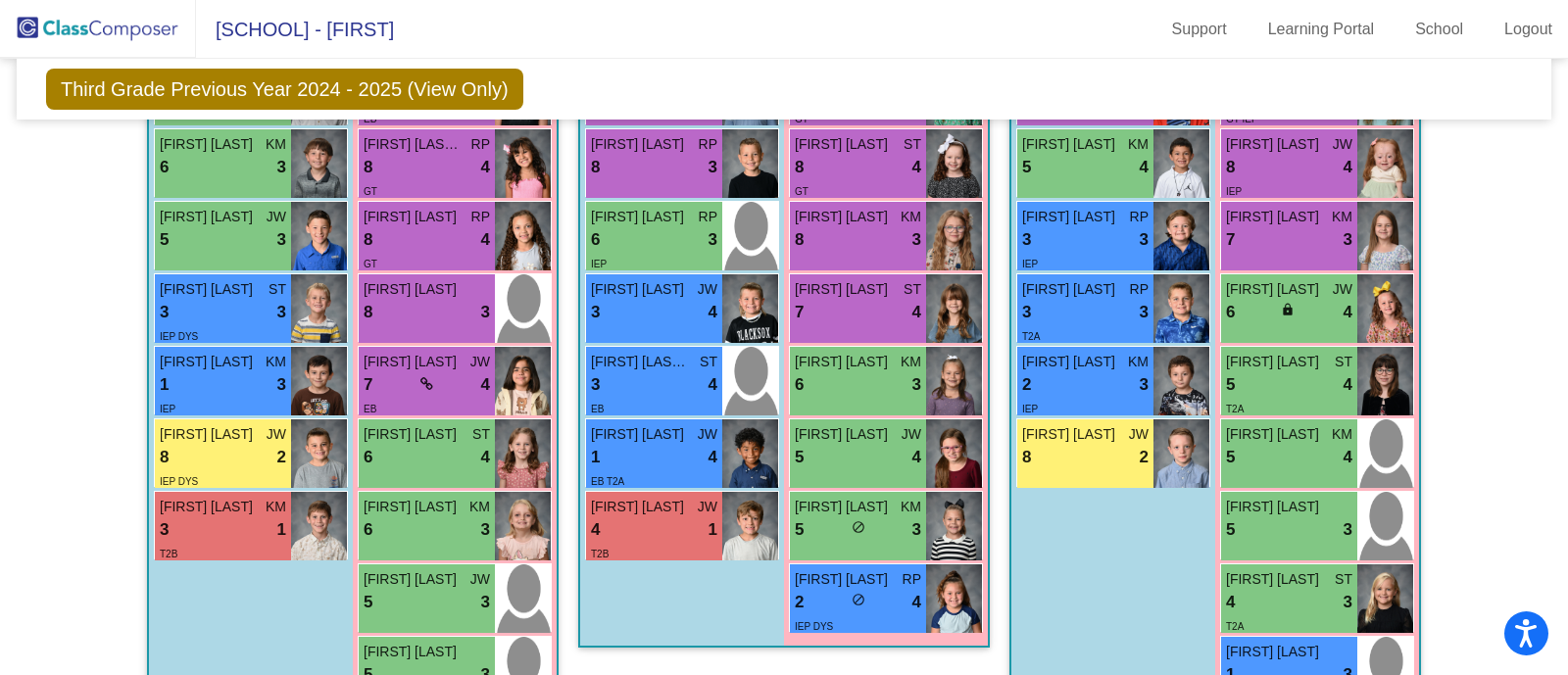 scroll, scrollTop: 604, scrollLeft: 0, axis: vertical 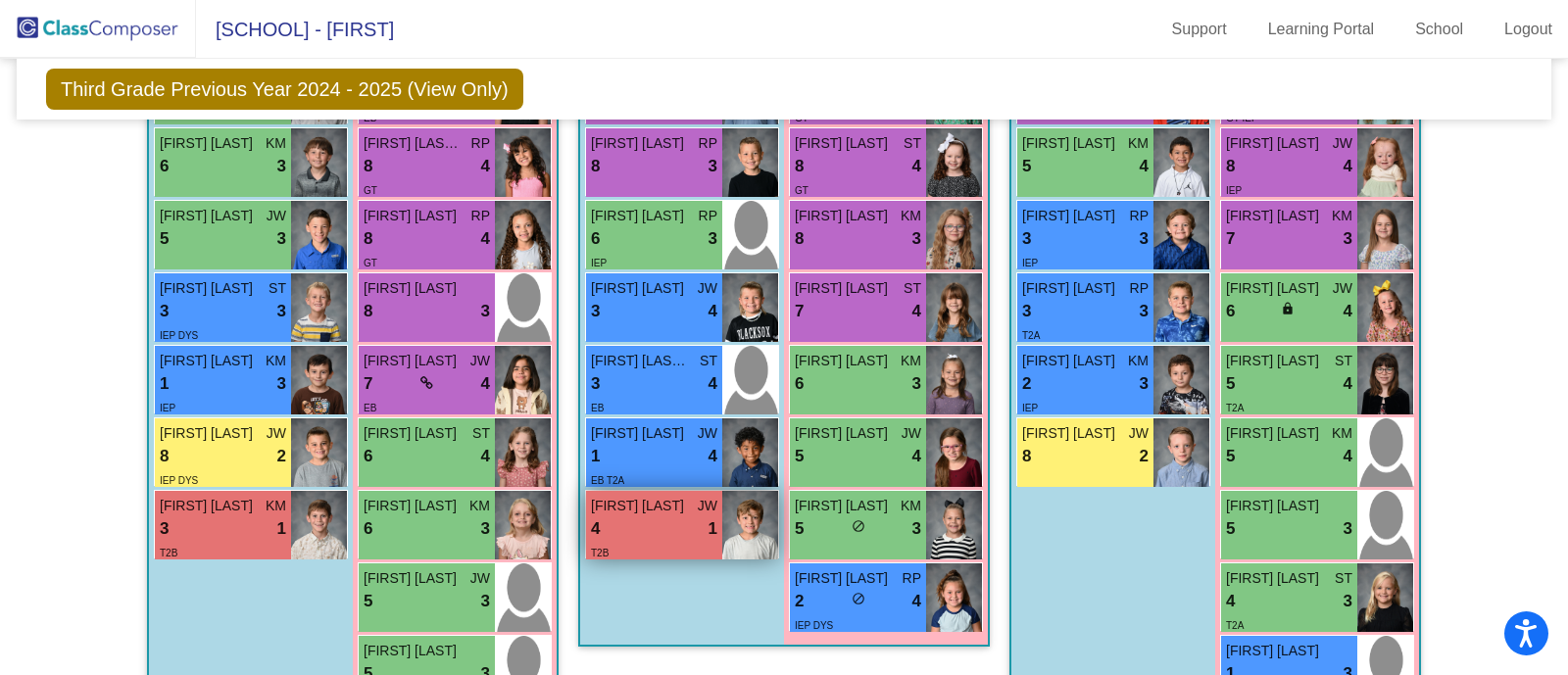 click on "4 lock do_not_disturb_alt 1" at bounding box center [654, 529] 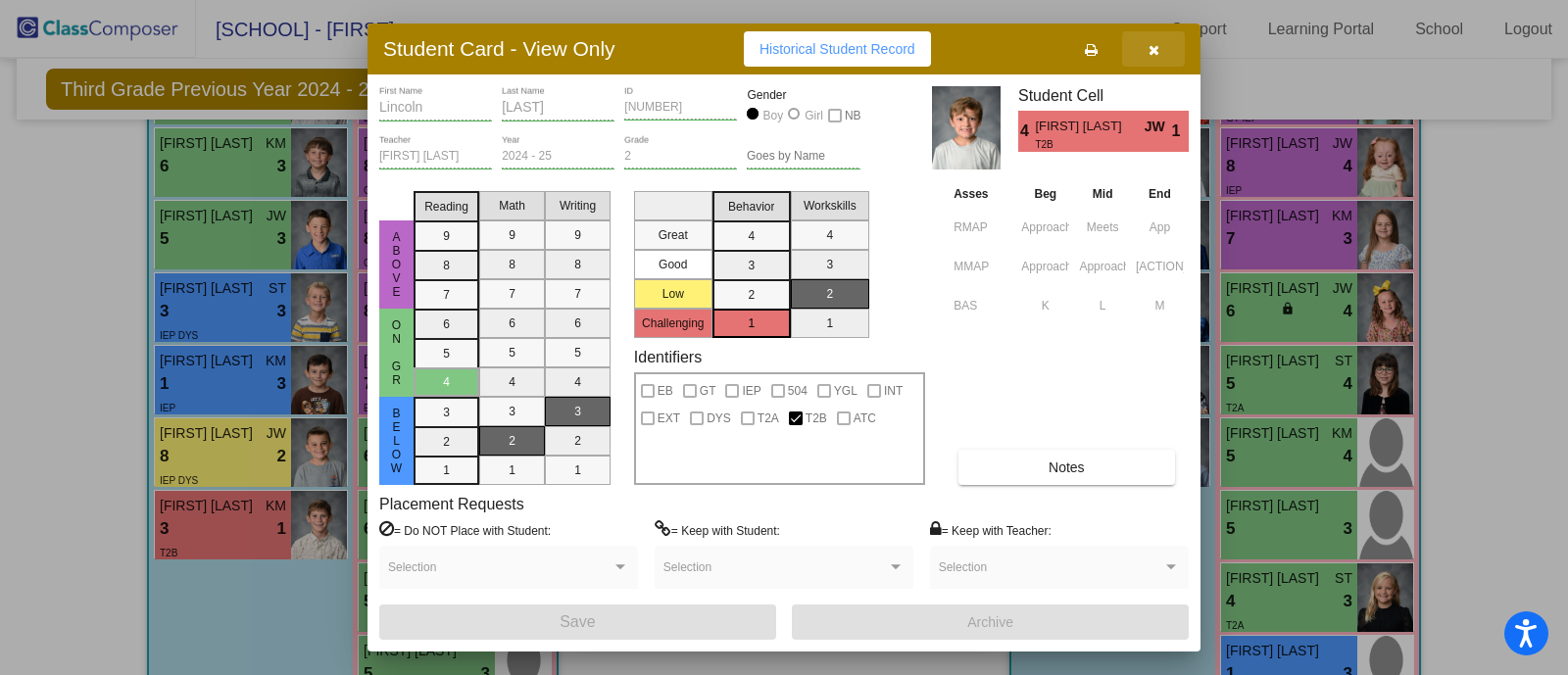 click at bounding box center [1153, 50] 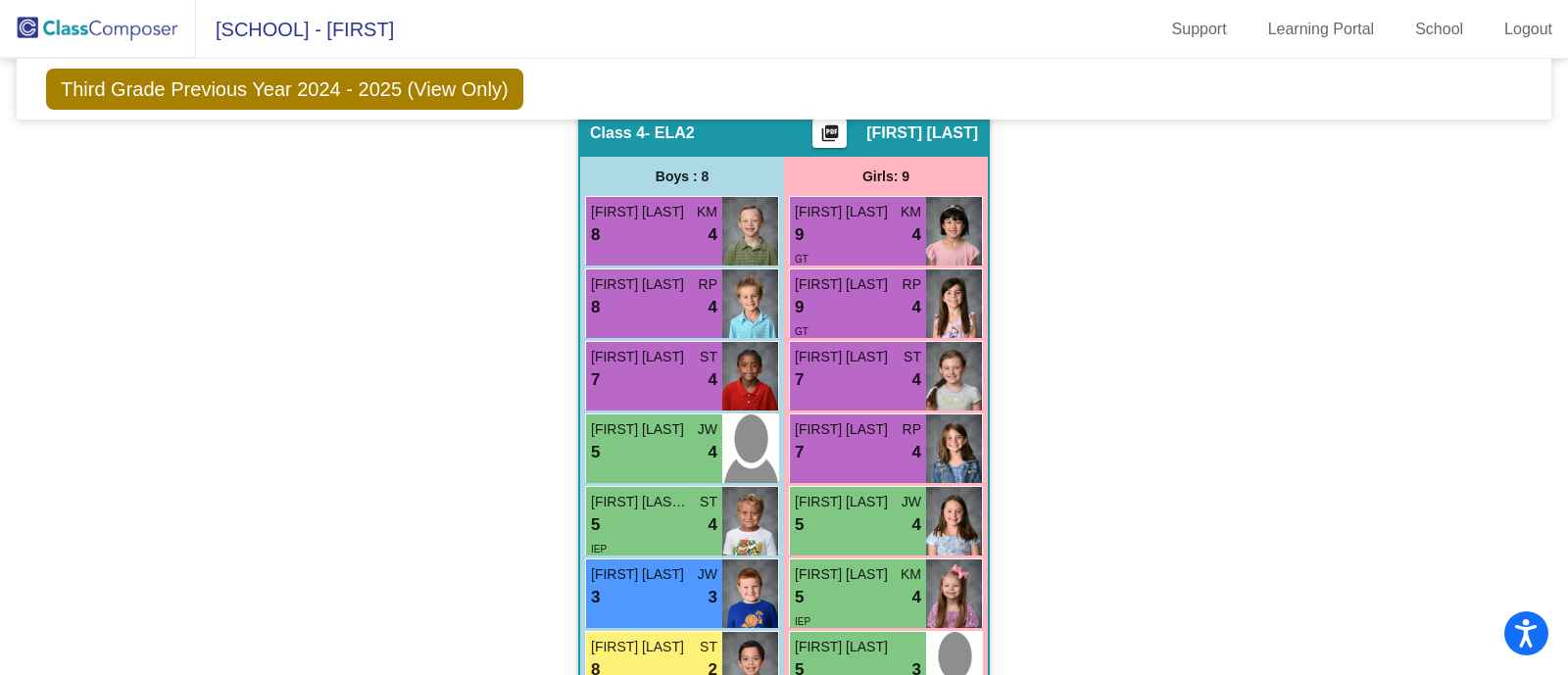 scroll, scrollTop: 1436, scrollLeft: 0, axis: vertical 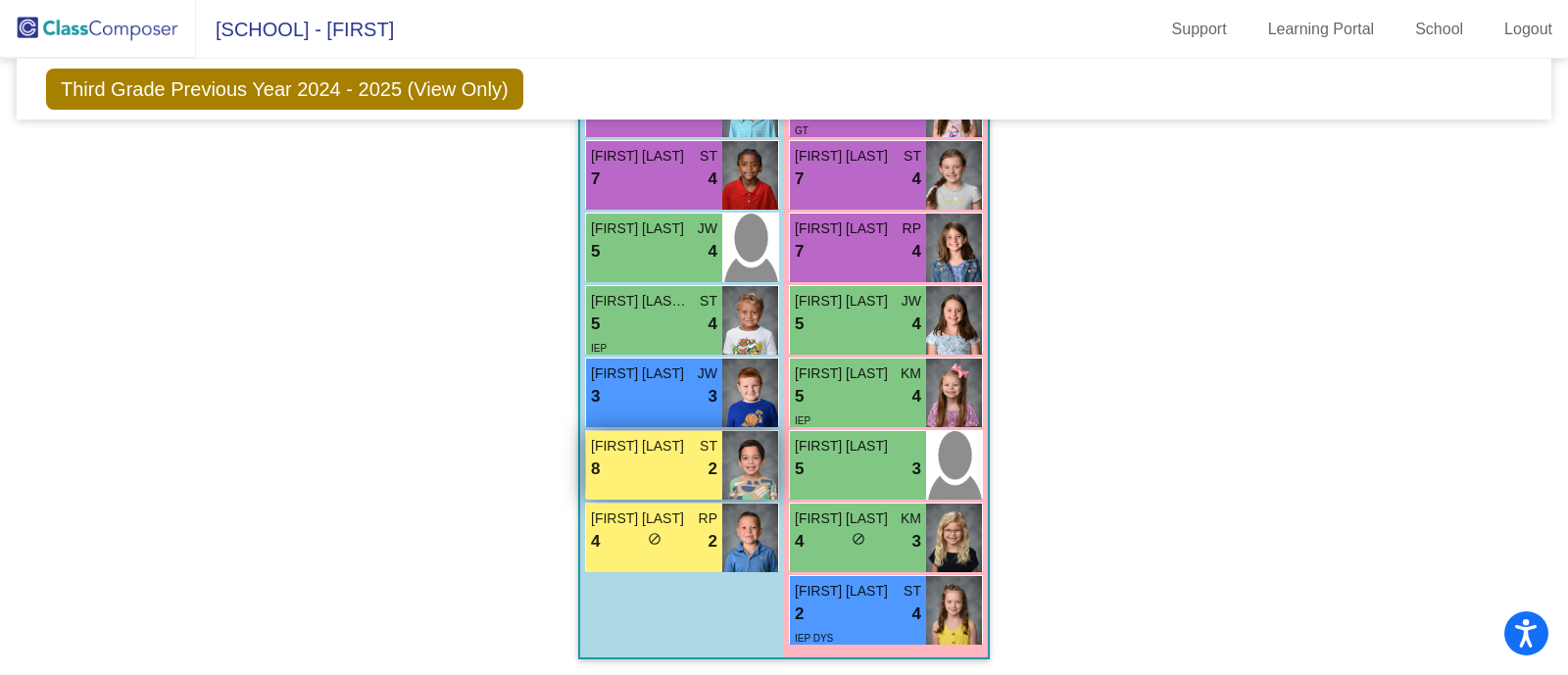 click on "[FIRST] [LAST] ST 8 lock do_not_disturb_alt 2" at bounding box center [654, 465] 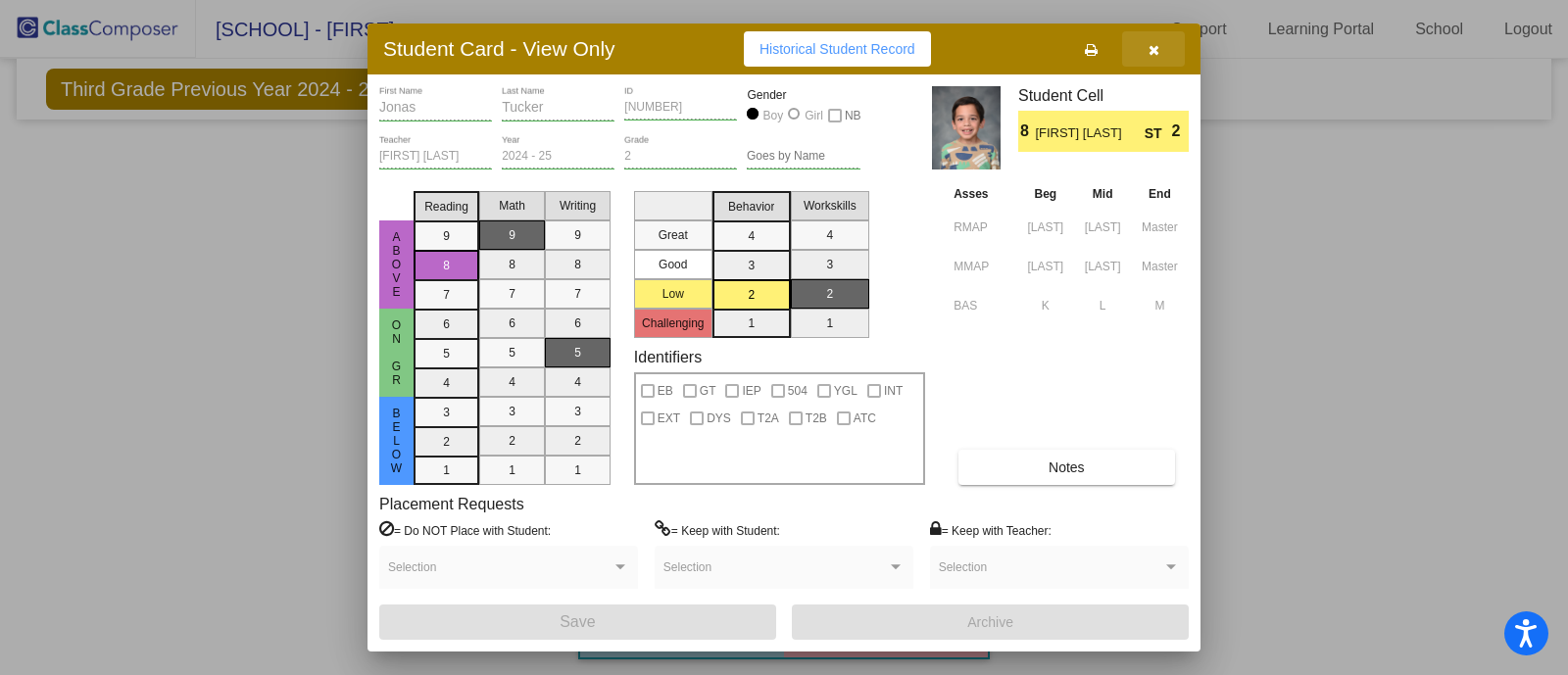 click at bounding box center [1153, 50] 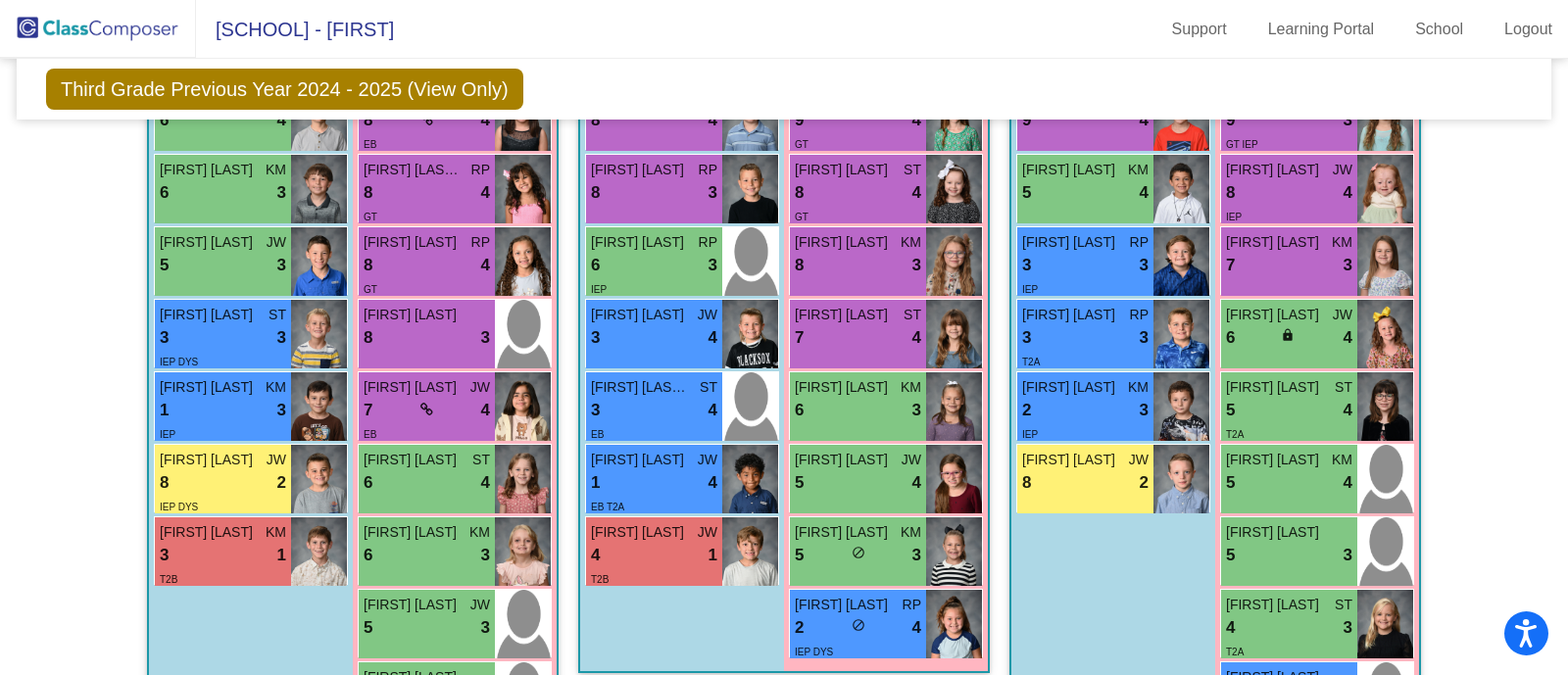 scroll, scrollTop: 577, scrollLeft: 0, axis: vertical 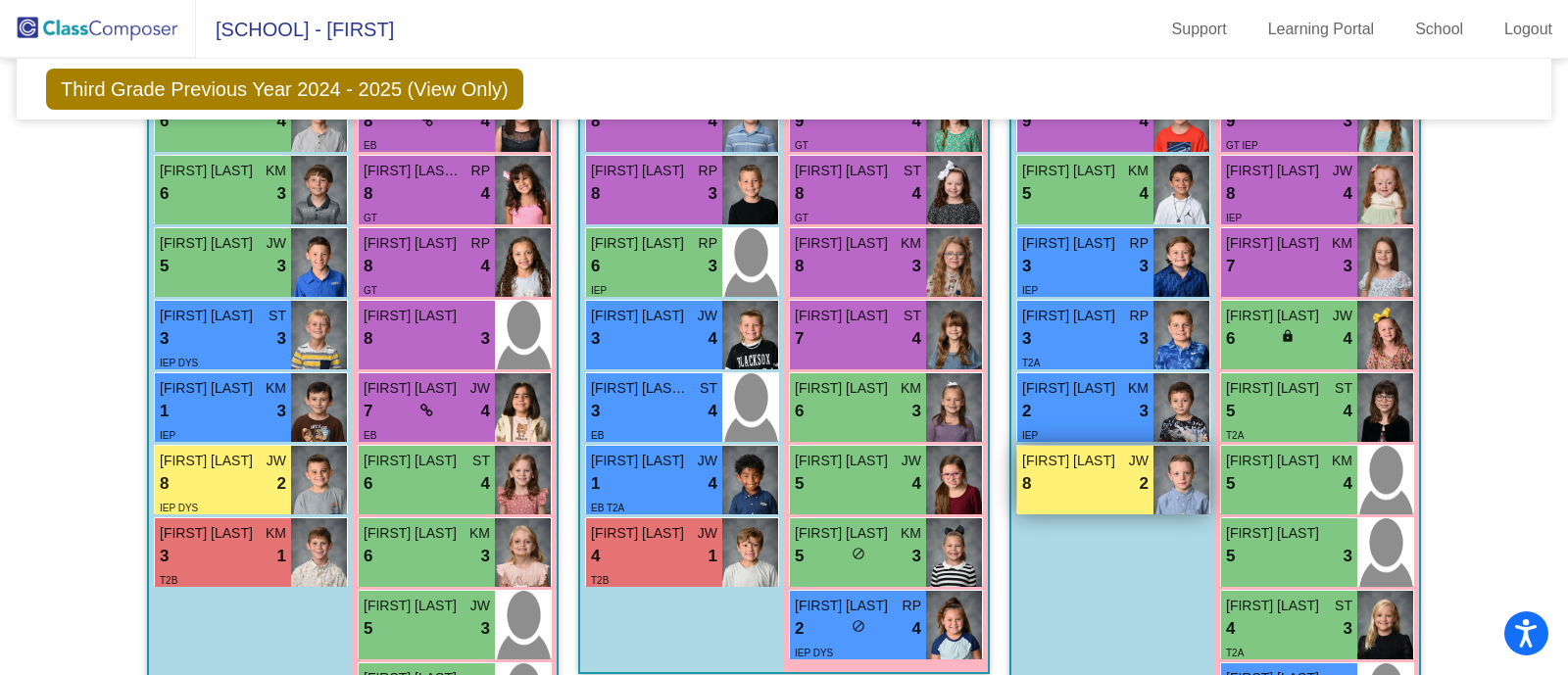 click on "8 lock do_not_disturb_alt 2" at bounding box center (1085, 484) 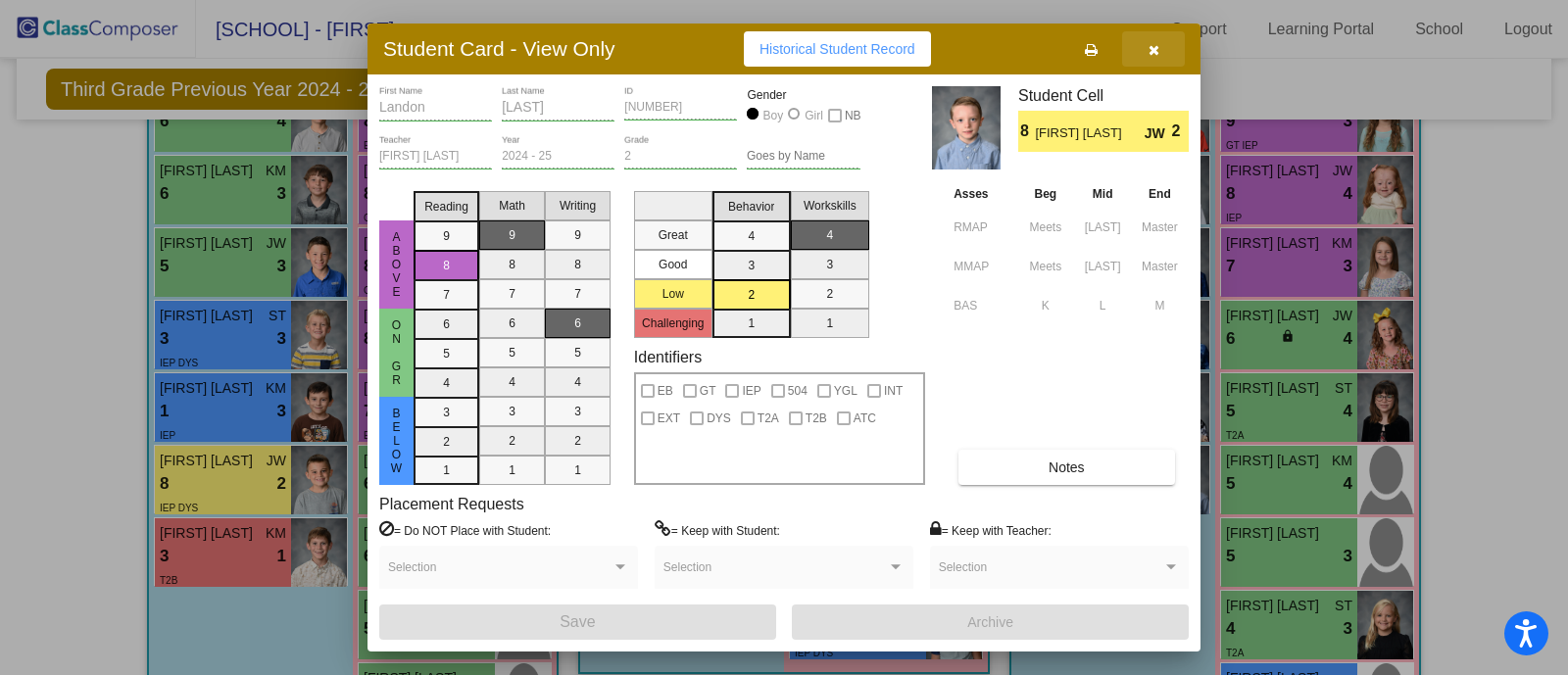 click at bounding box center [1153, 50] 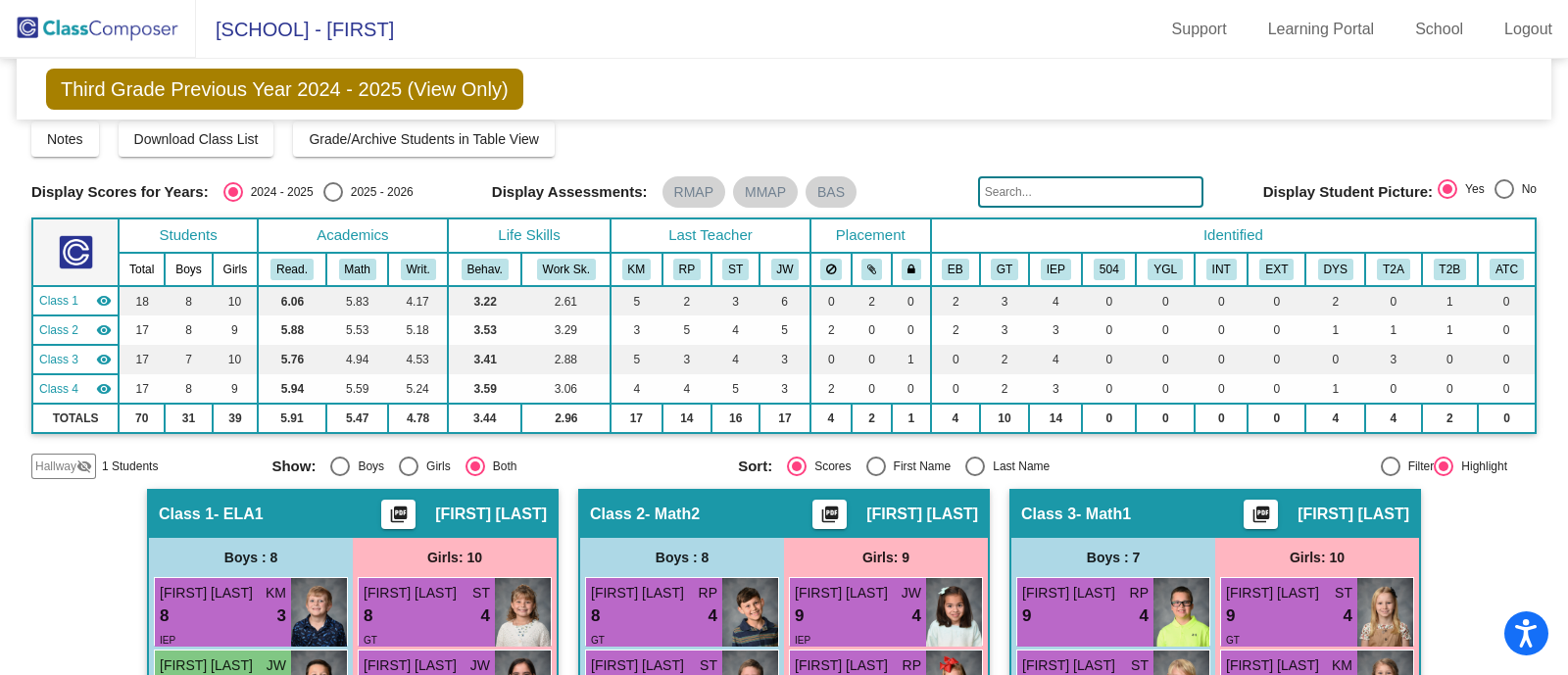 scroll, scrollTop: 0, scrollLeft: 0, axis: both 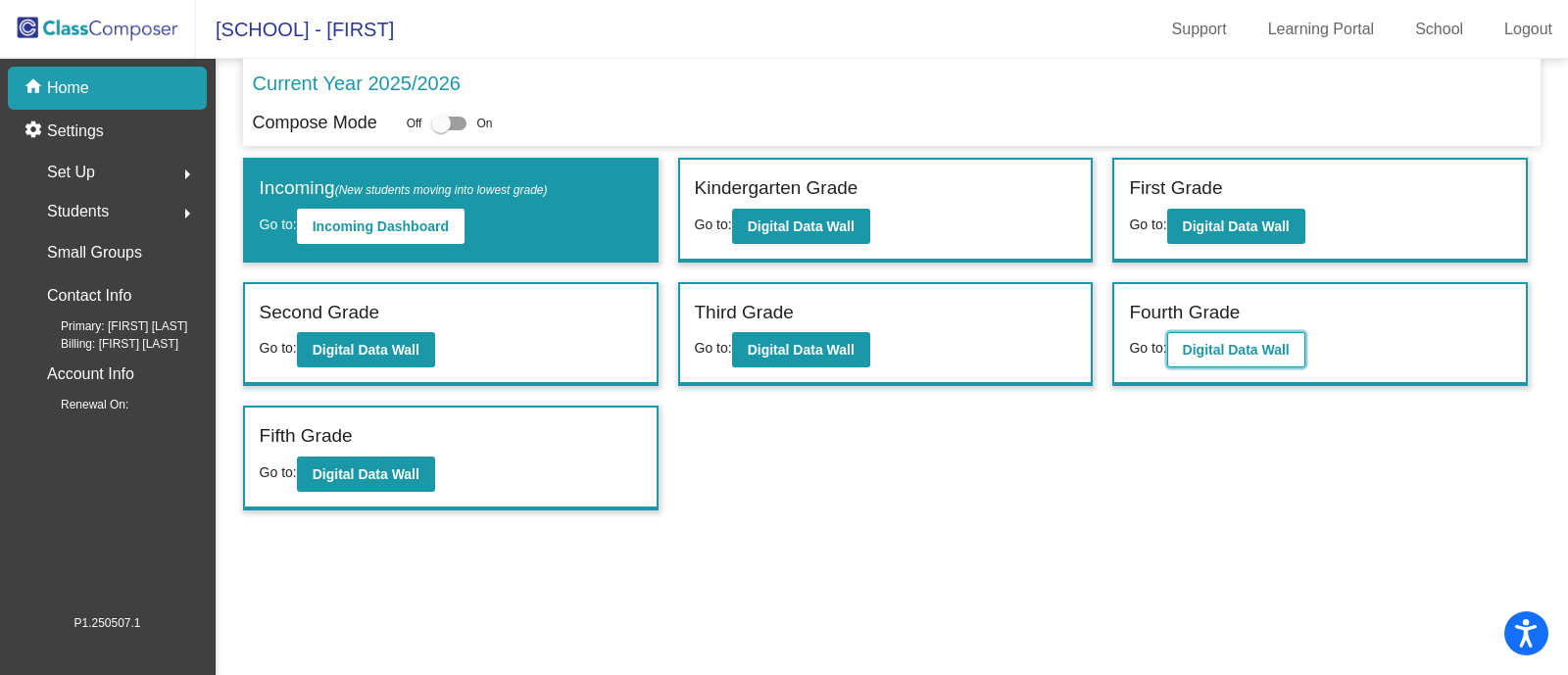 click on "Digital Data Wall" 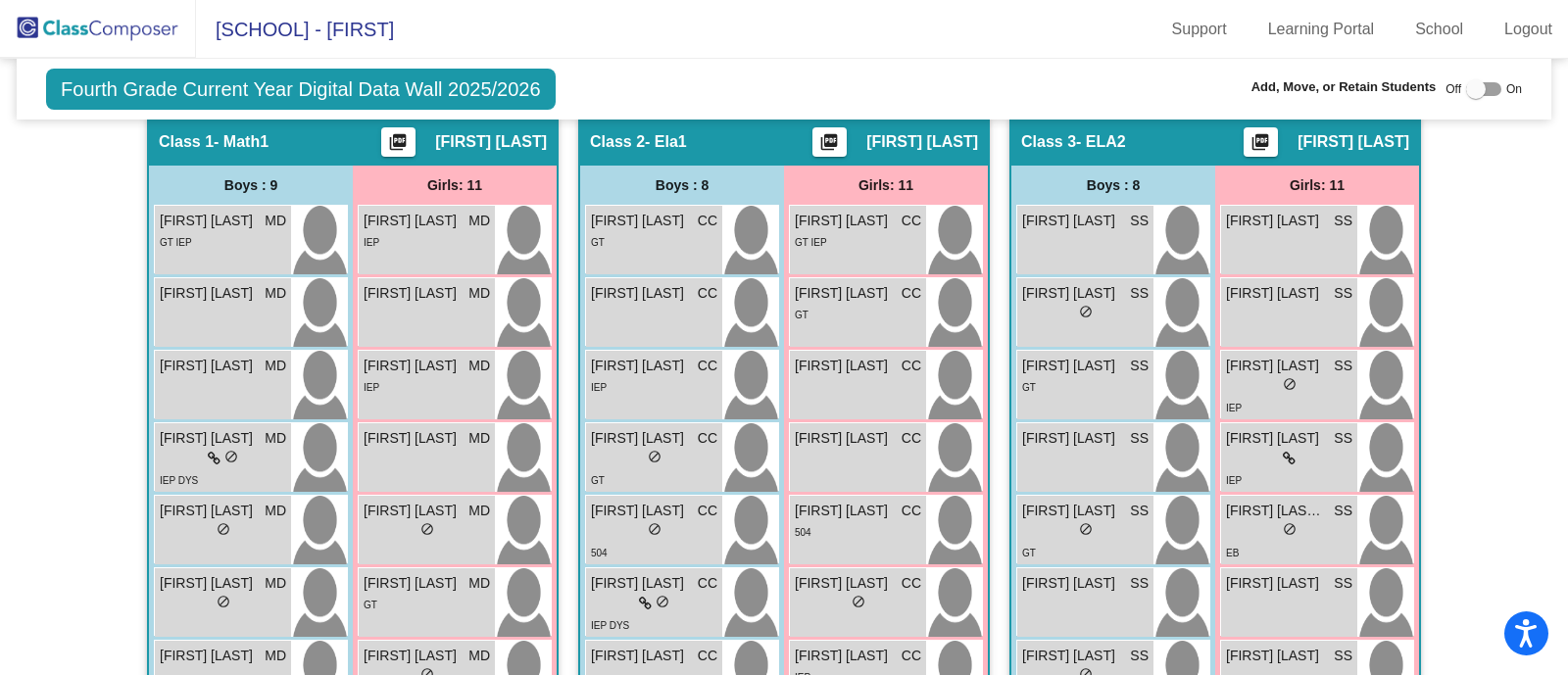 scroll, scrollTop: 0, scrollLeft: 0, axis: both 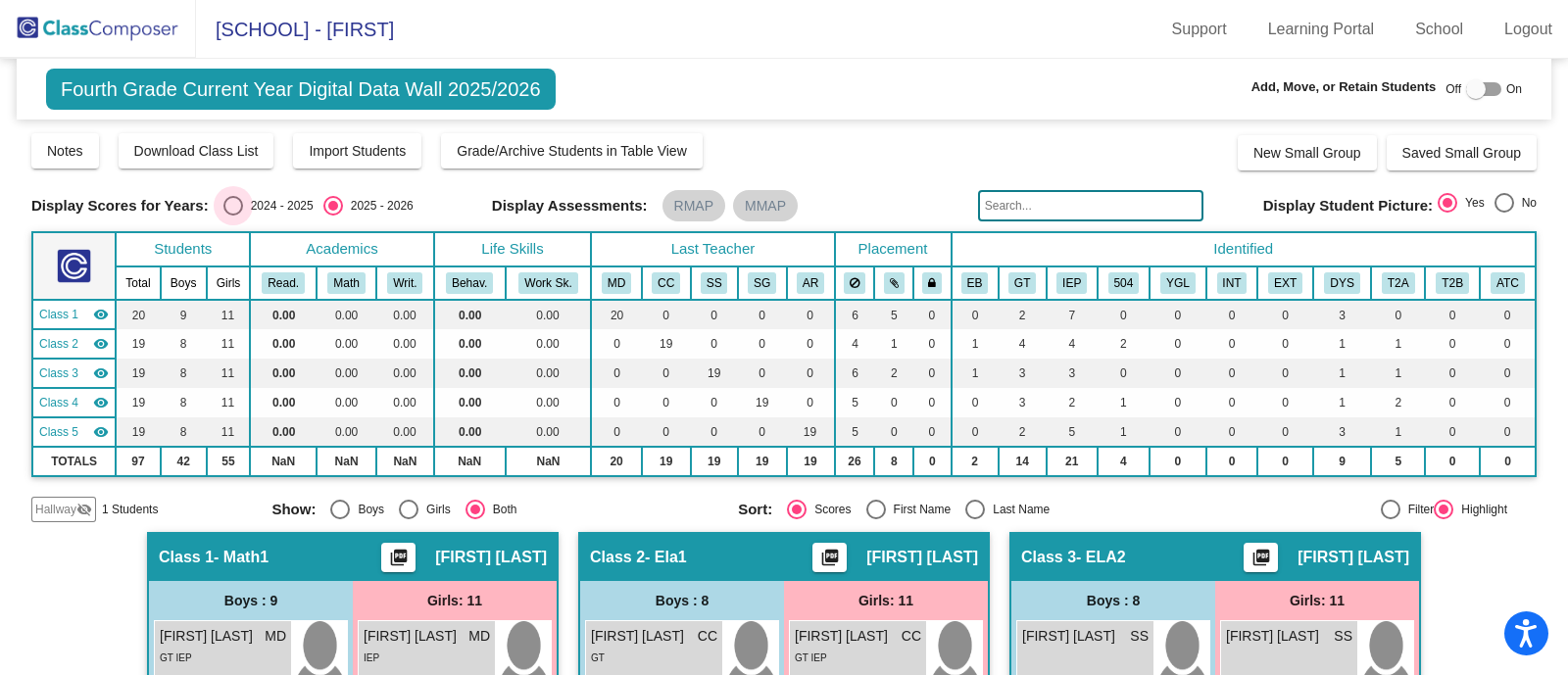 click at bounding box center (233, 206) 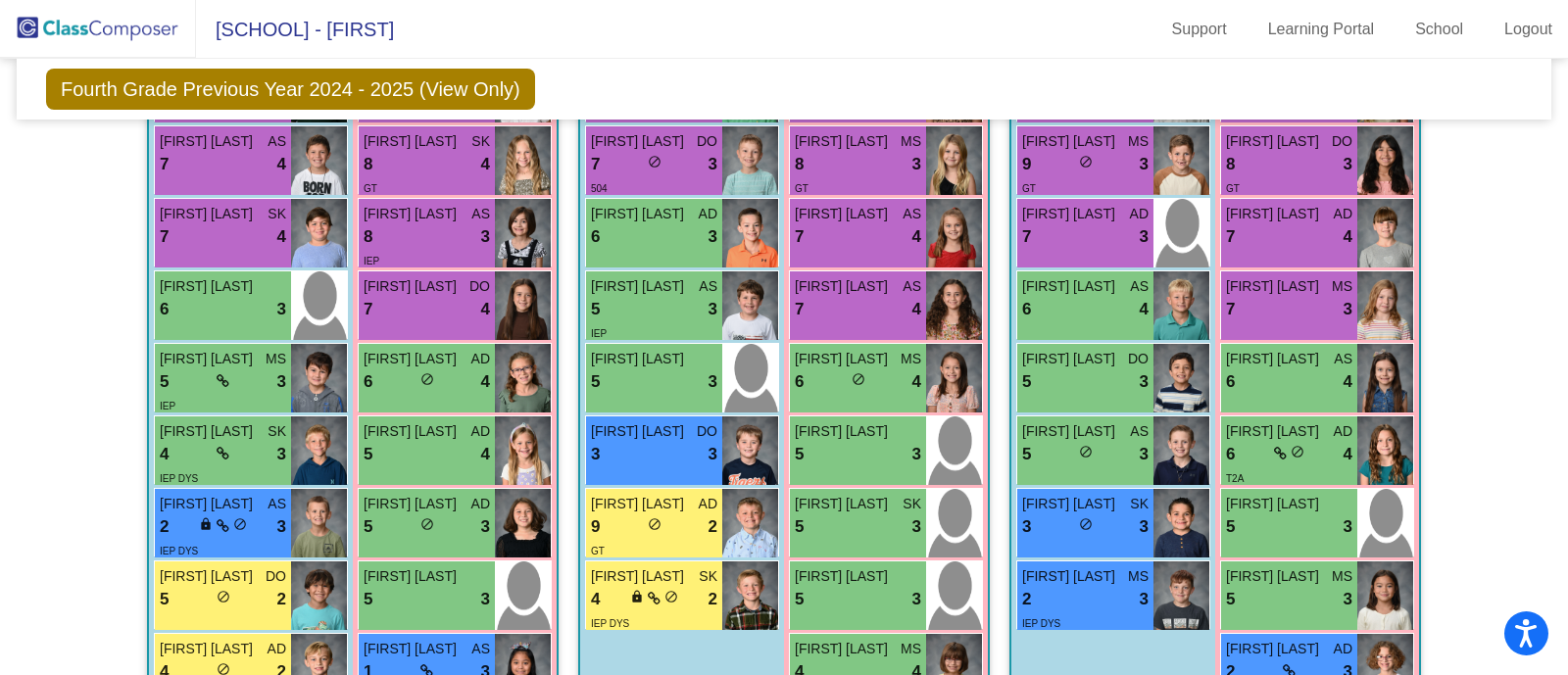 scroll, scrollTop: 514, scrollLeft: 0, axis: vertical 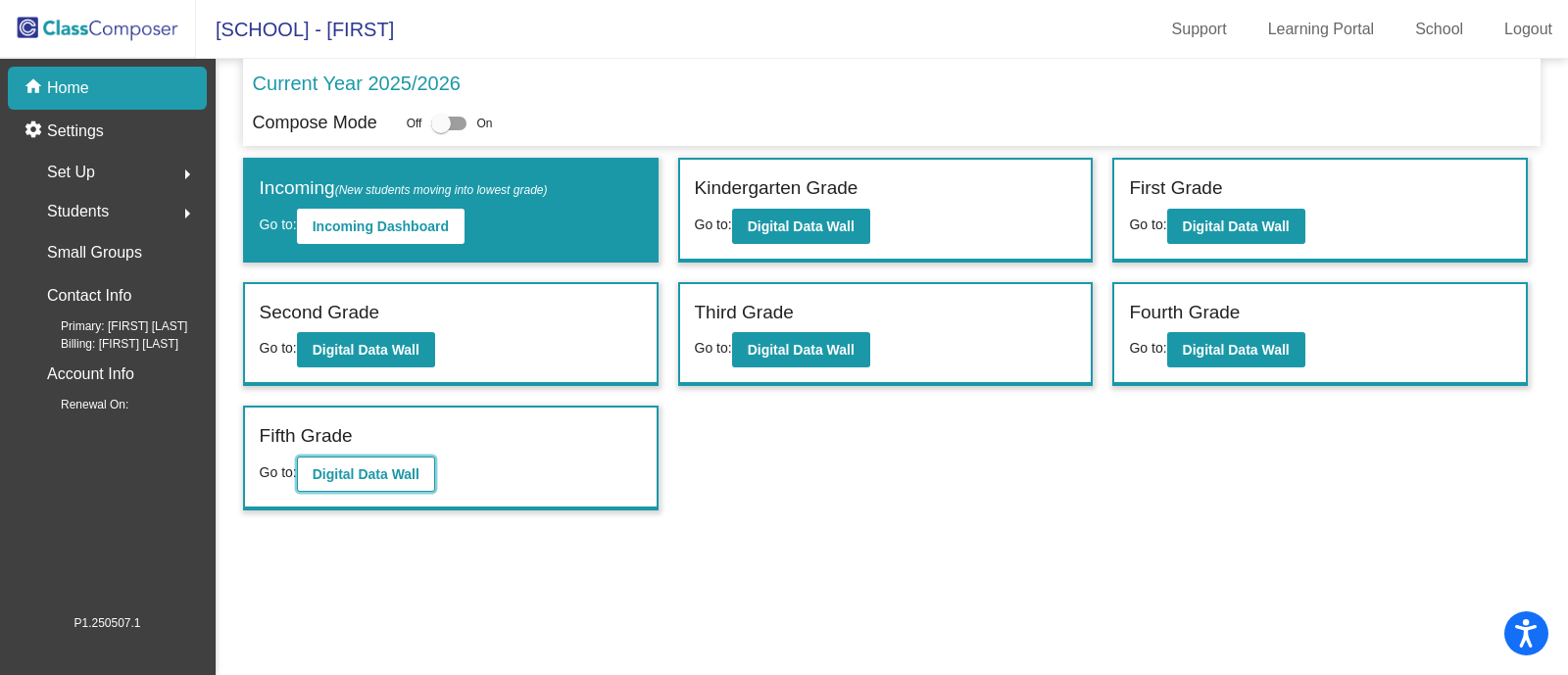 click on "Digital Data Wall" 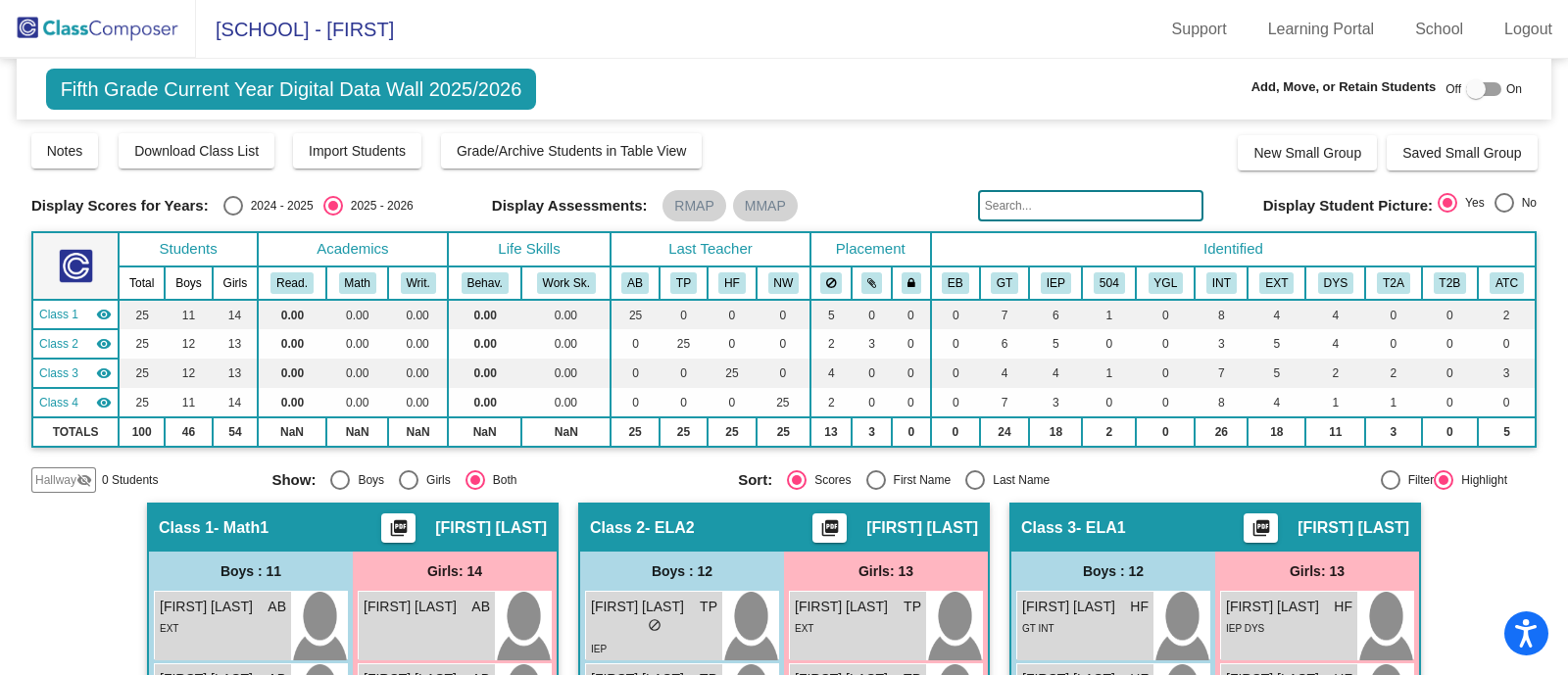 click on "Display Scores for Years: 2024 - 2025 2025 - 2026 Display Assessments: RMAP MMAP Display Student Picture: Yes No" 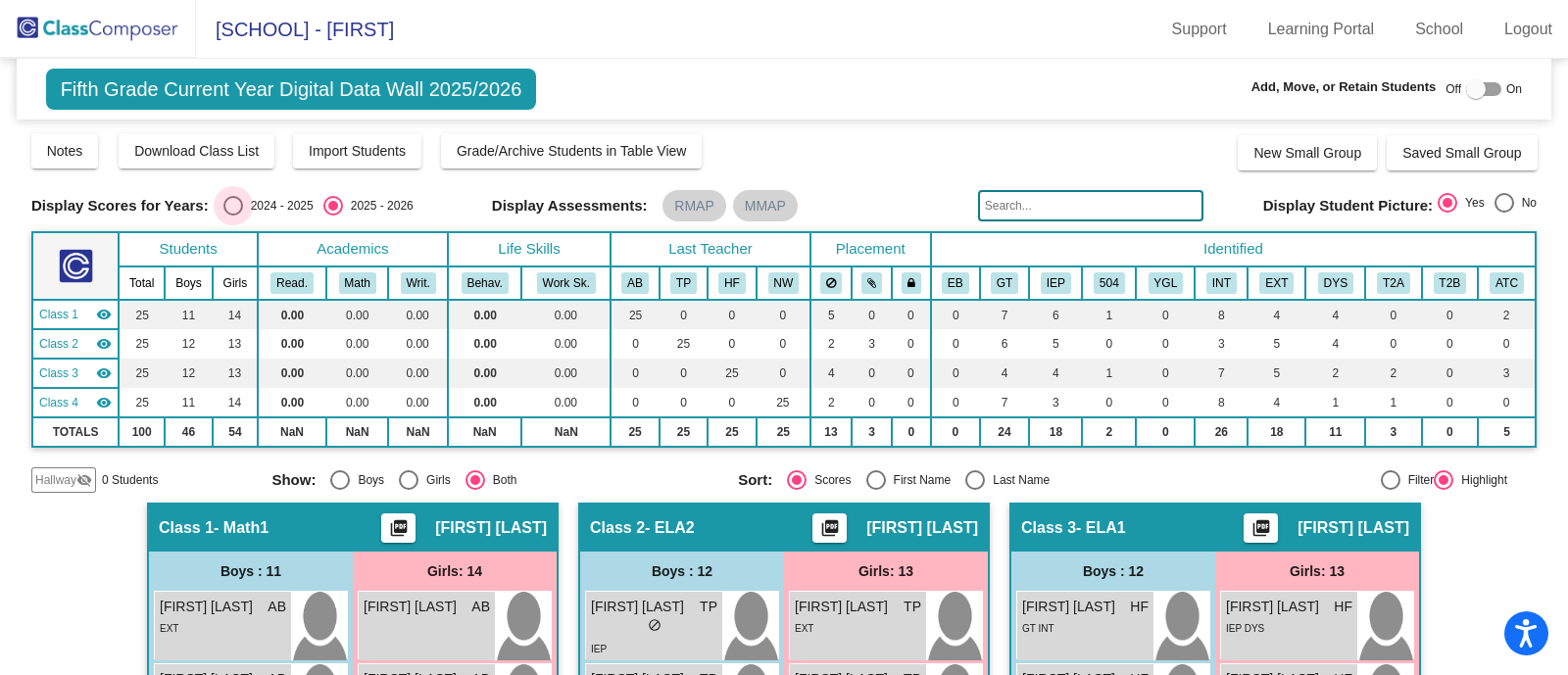 click on "2024 - 2025" at bounding box center [278, 206] 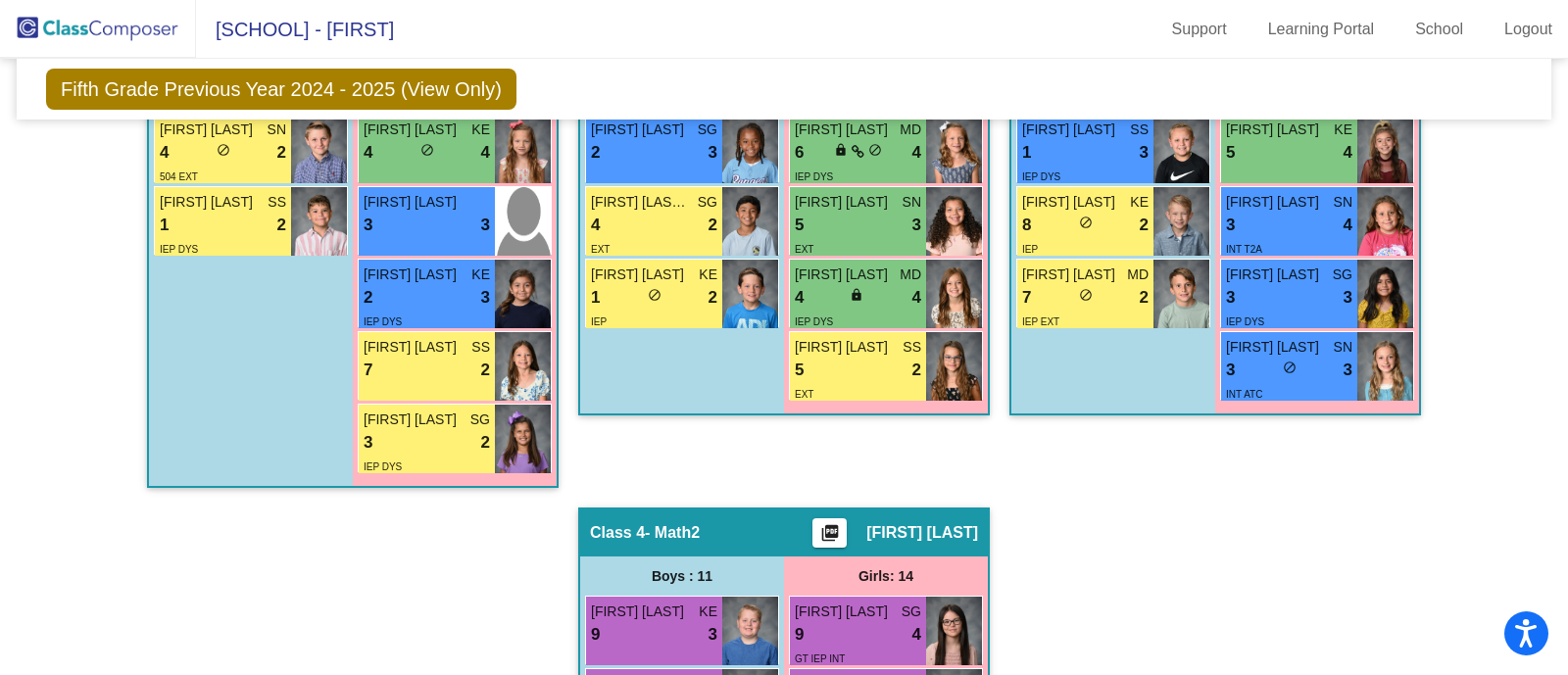 scroll, scrollTop: 1121, scrollLeft: 0, axis: vertical 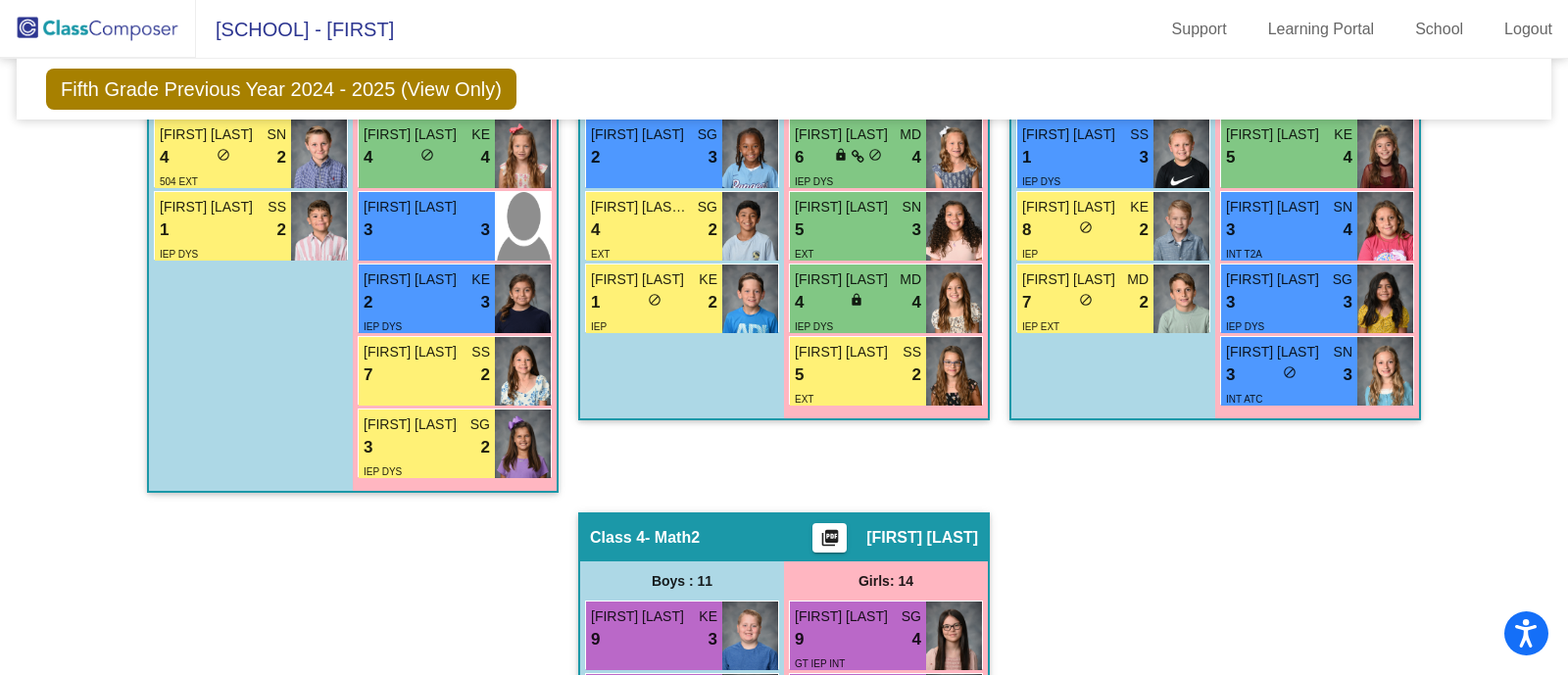 click on "Boys : 12  [FIRST] [LAST] SG 8 lock do_not_disturb_alt 4 GT [FIRST] [LAST] KE 8 lock do_not_disturb_alt 4 [FIRST] [LAST] SS 8 lock do_not_disturb_alt 3 [FIRST] [LAST] MD 8 lock do_not_disturb_alt 3 GT [FIRST] [LAST] SN 7 lock do_not_disturb_alt 4 IEP INT DYS [FIRST] [LAST] SS 6 lock do_not_disturb_alt 3 GT [FIRST] [LAST] 5 lock do_not_disturb_alt 3 [FIRST] [LAST]-[LAST] SG 4 lock do_not_disturb_alt 3 [FIRST] 2 lock do_not_disturb_alt 3 [FIRST] [LAST] SG 2 lock do_not_disturb_alt 3 [FIRST] [LAST] [LAST] SG 4 lock do_not_disturb_alt 2 EXT [FIRST] [LAST] KE 1 lock do_not_disturb_alt 2 IEP" at bounding box center (0, 0) 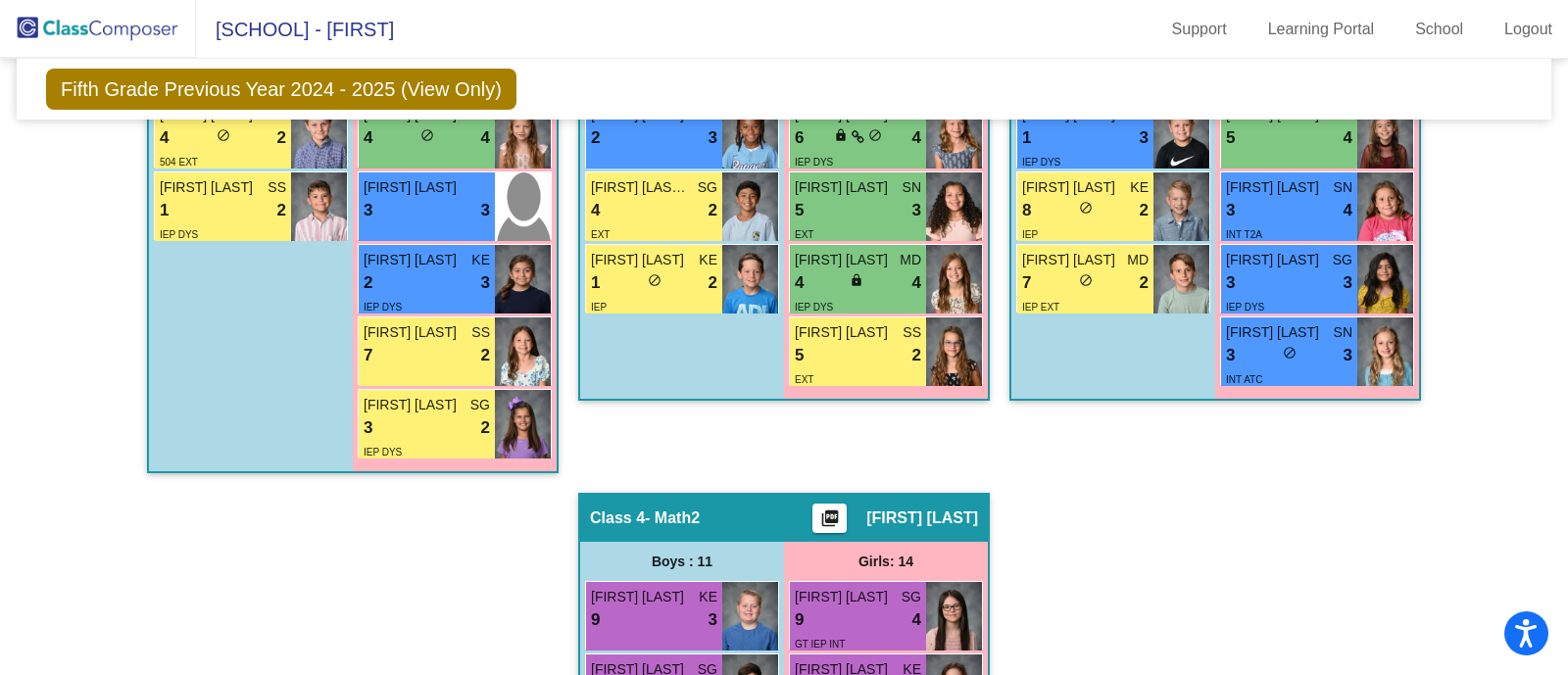 scroll, scrollTop: 1150, scrollLeft: 0, axis: vertical 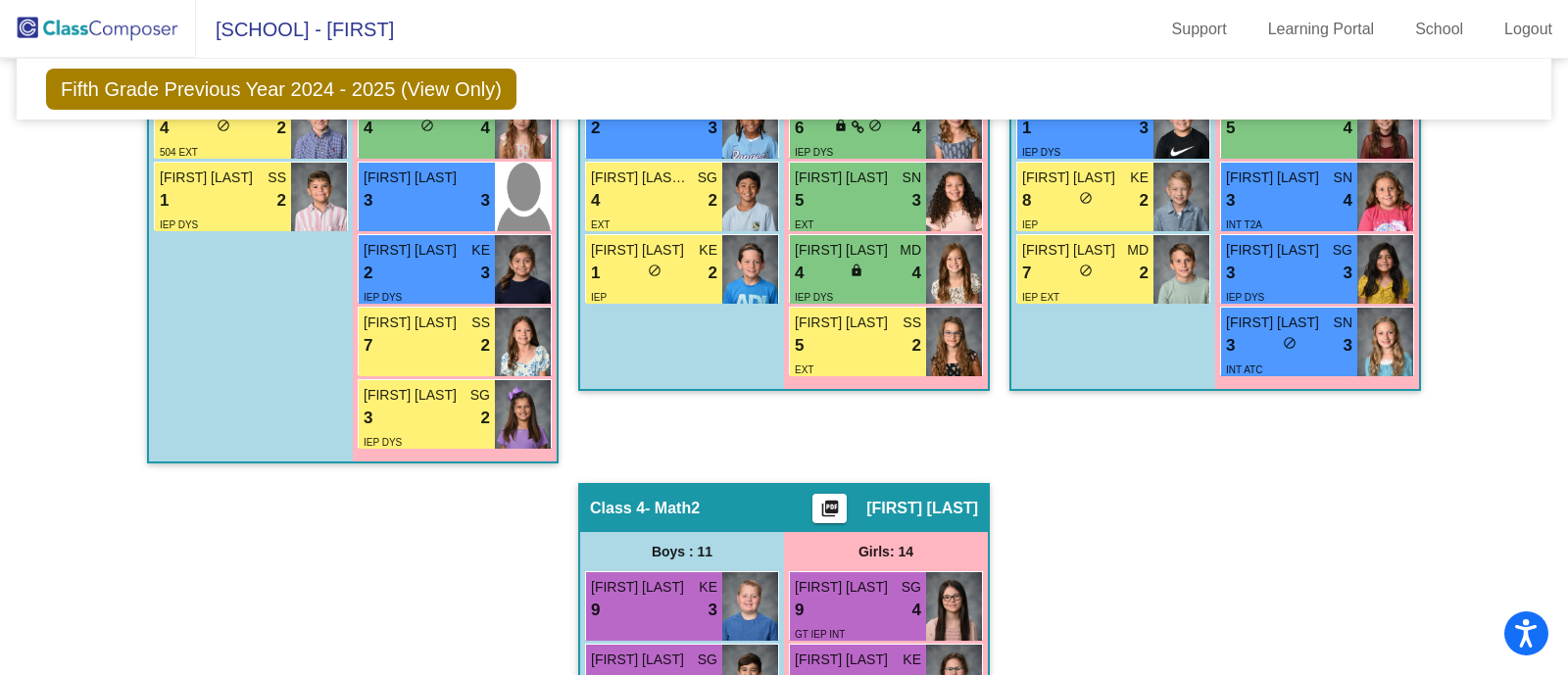 drag, startPoint x: 665, startPoint y: 425, endPoint x: 1135, endPoint y: 533, distance: 482.2489 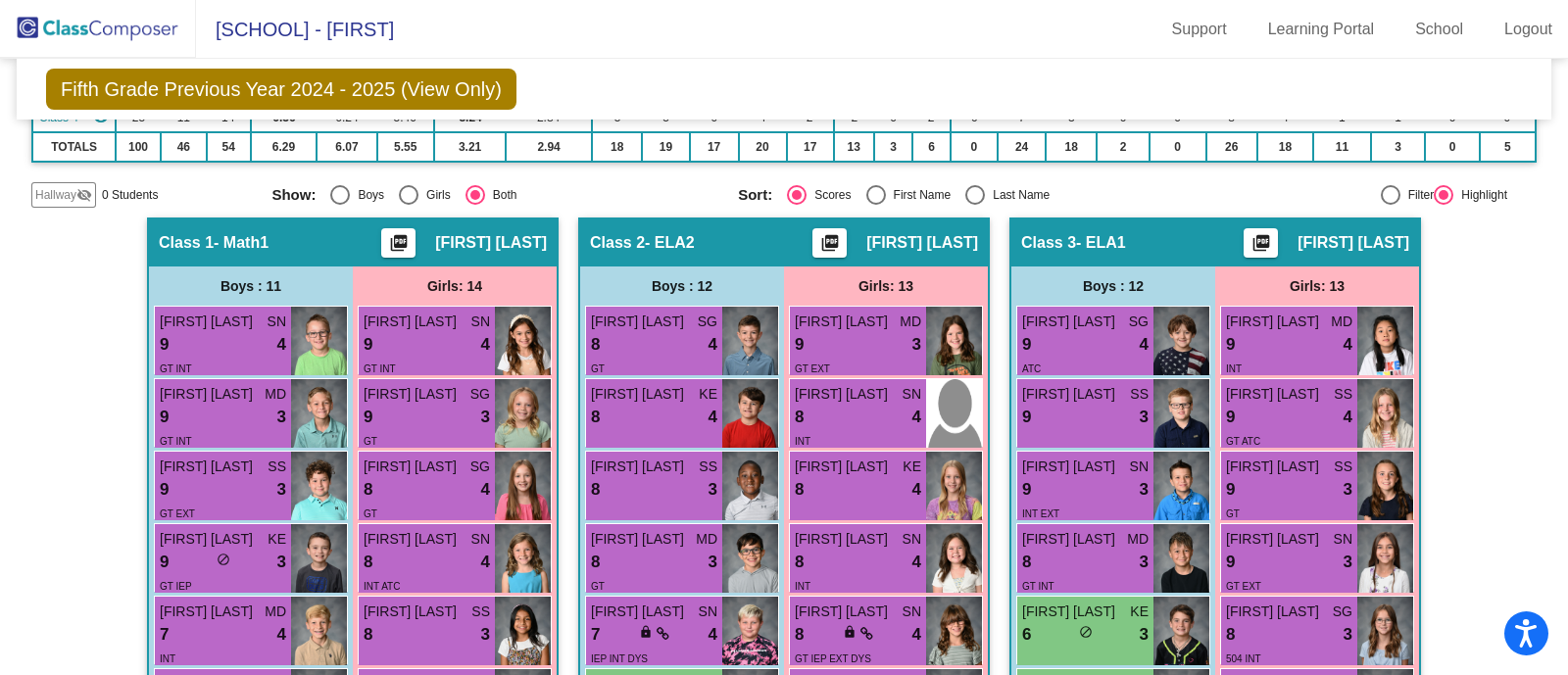 scroll, scrollTop: 0, scrollLeft: 0, axis: both 